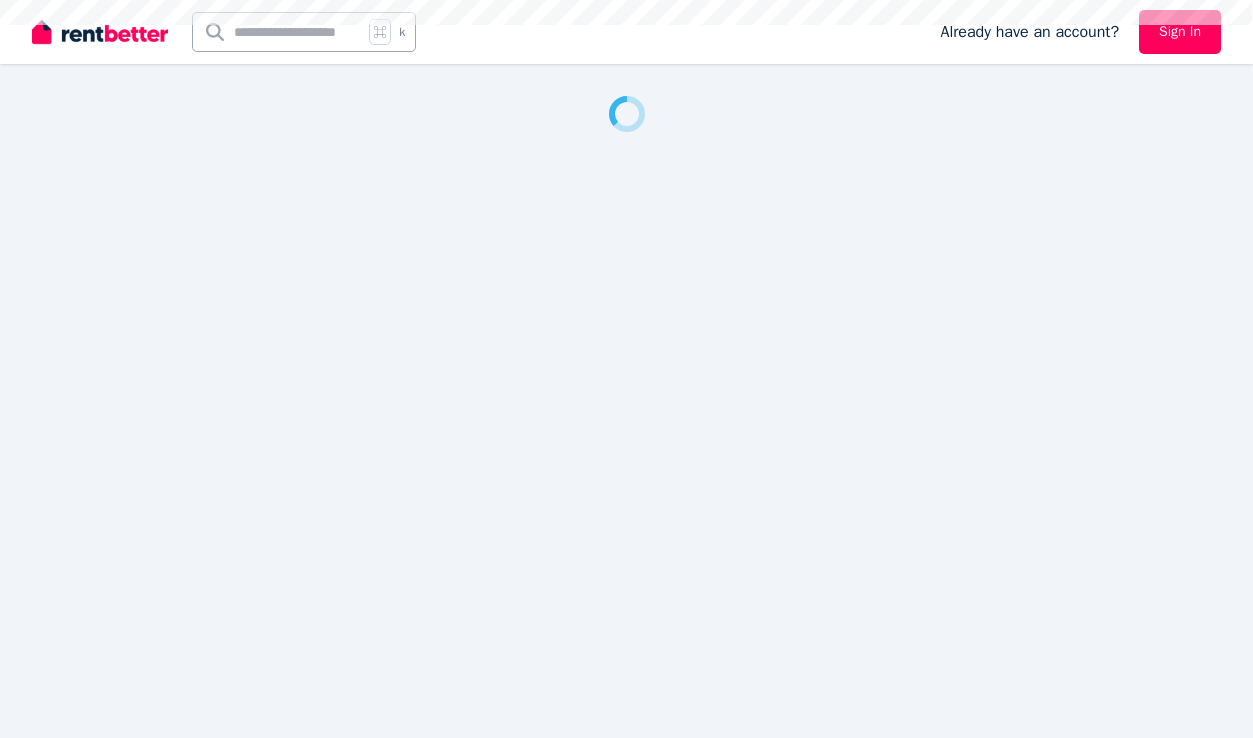scroll, scrollTop: 0, scrollLeft: 0, axis: both 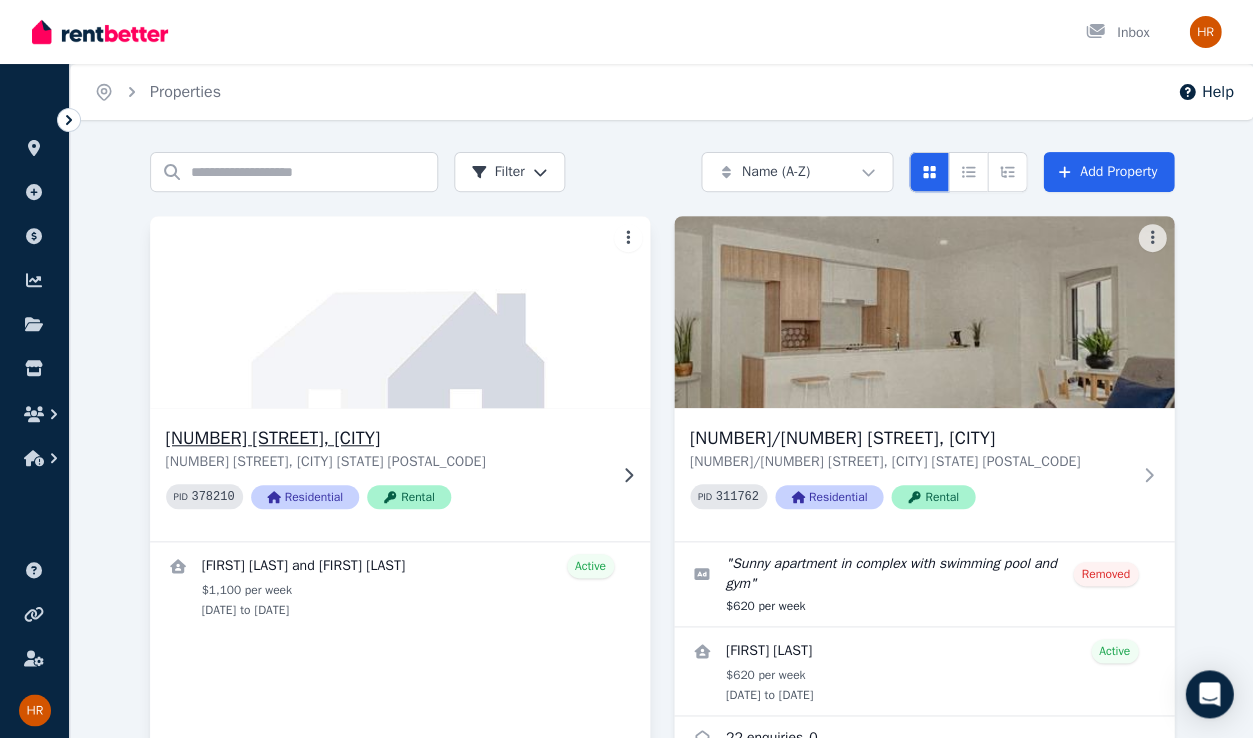 click at bounding box center [399, 312] 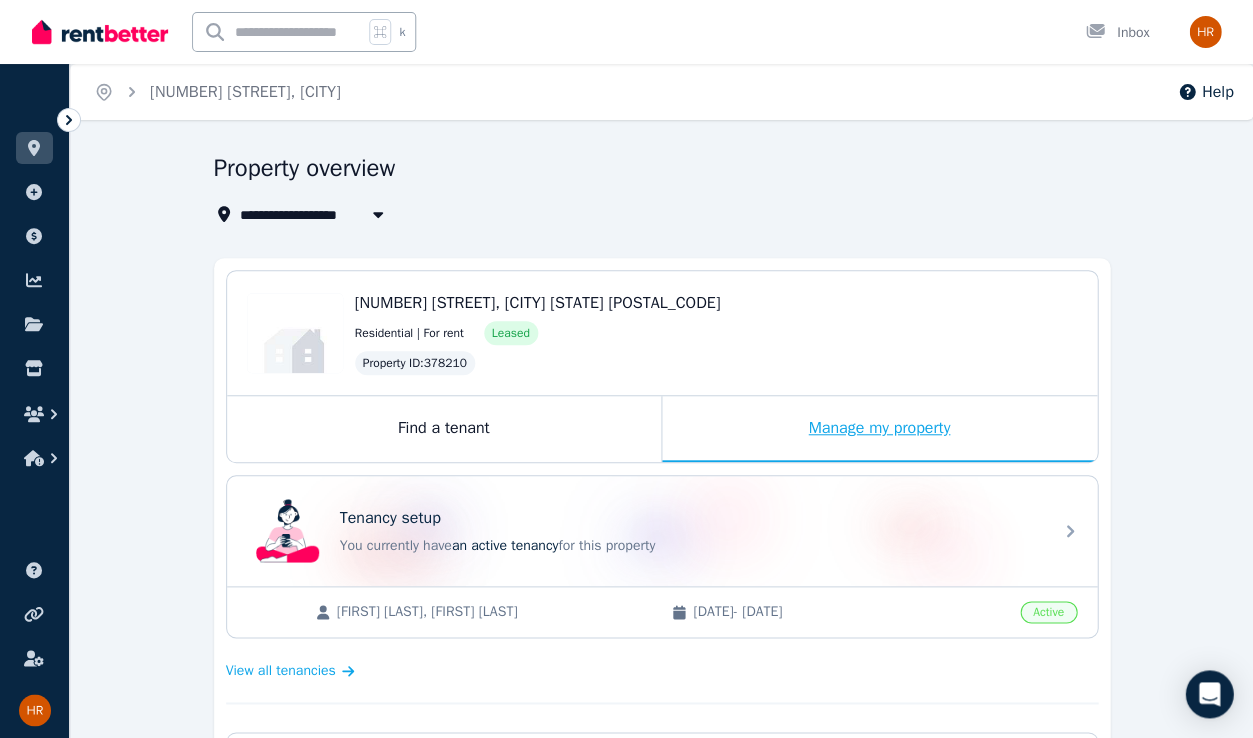 click on "Manage my property" at bounding box center [879, 429] 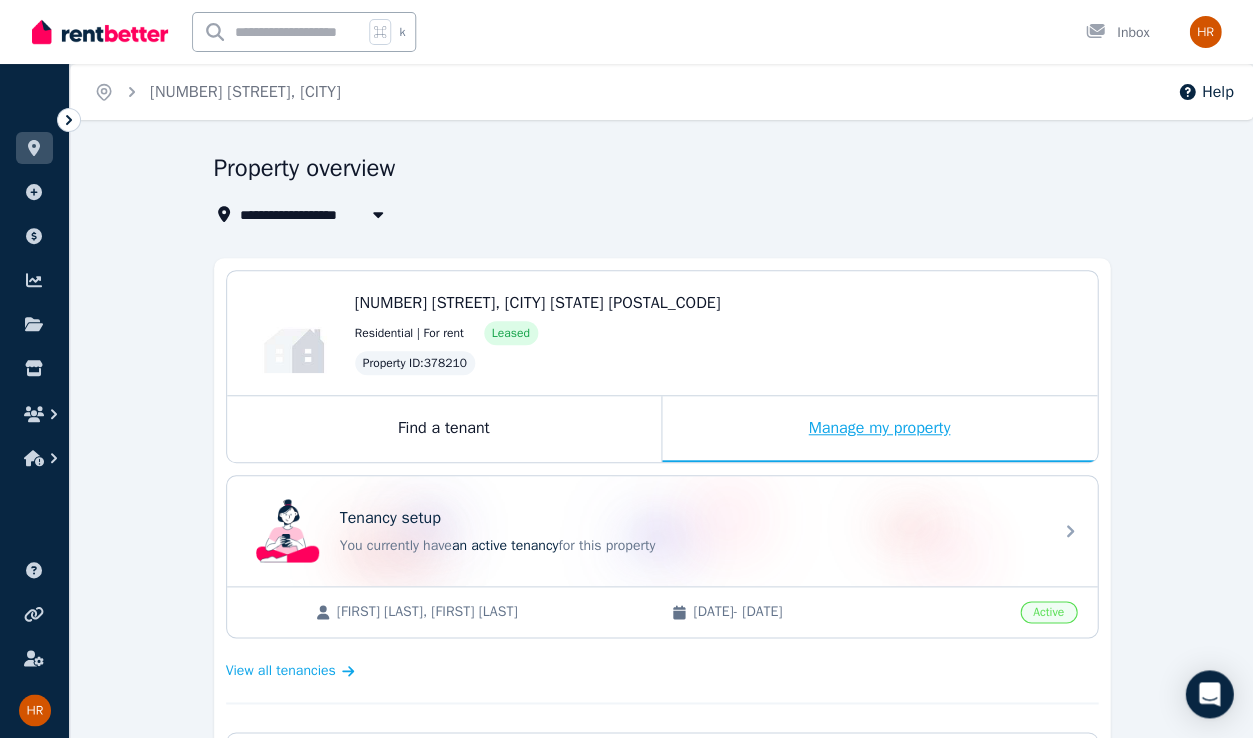 click on "Manage my property" at bounding box center (879, 429) 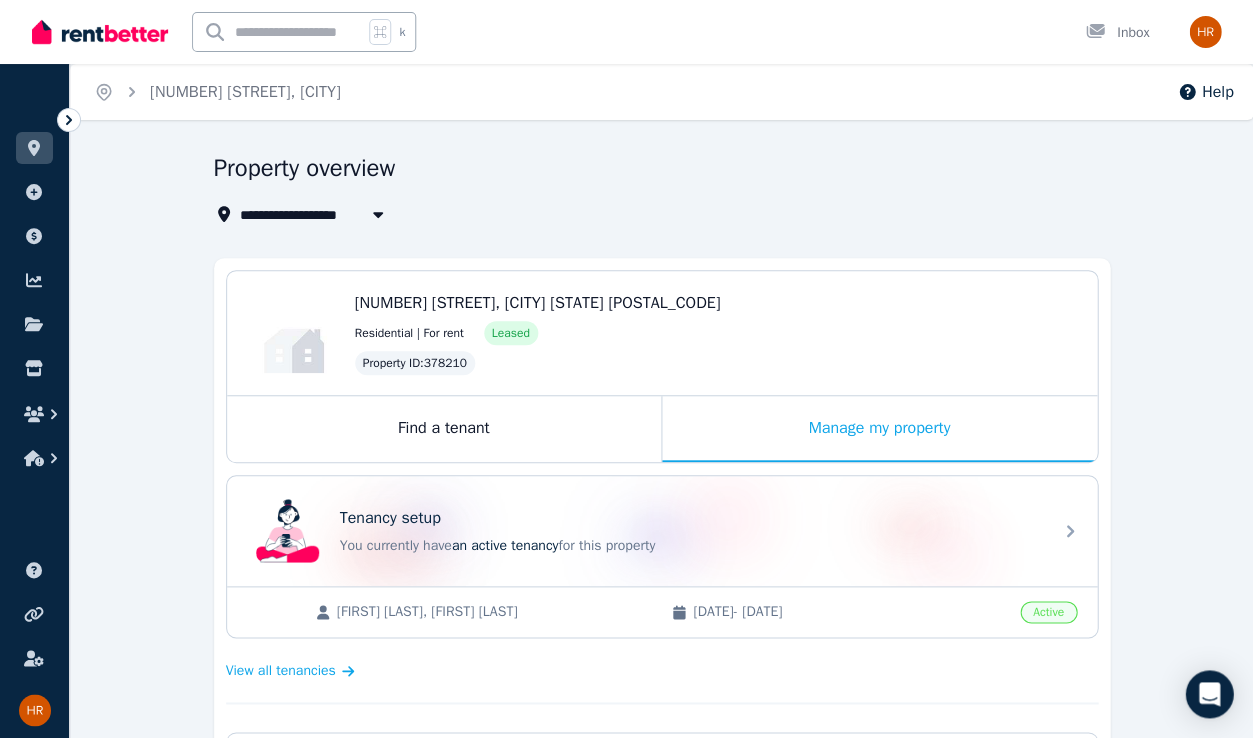 click on "**********" at bounding box center (661, 830) 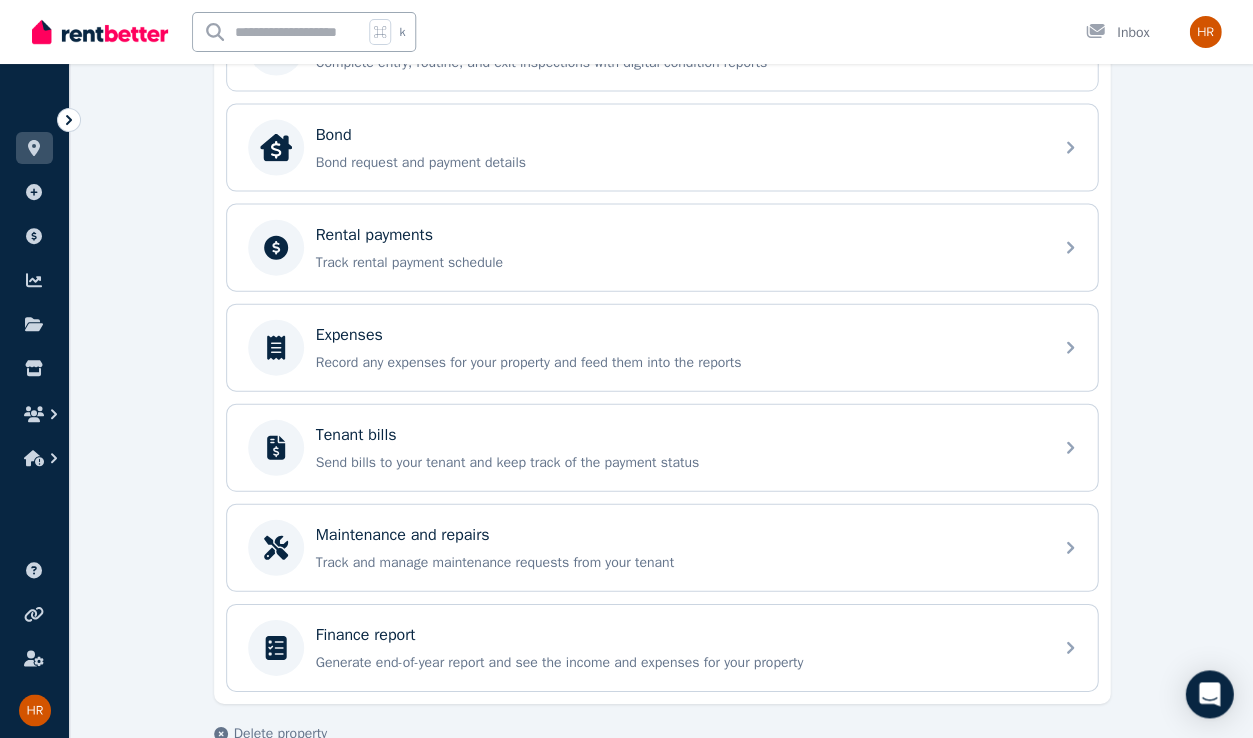 scroll, scrollTop: 730, scrollLeft: 0, axis: vertical 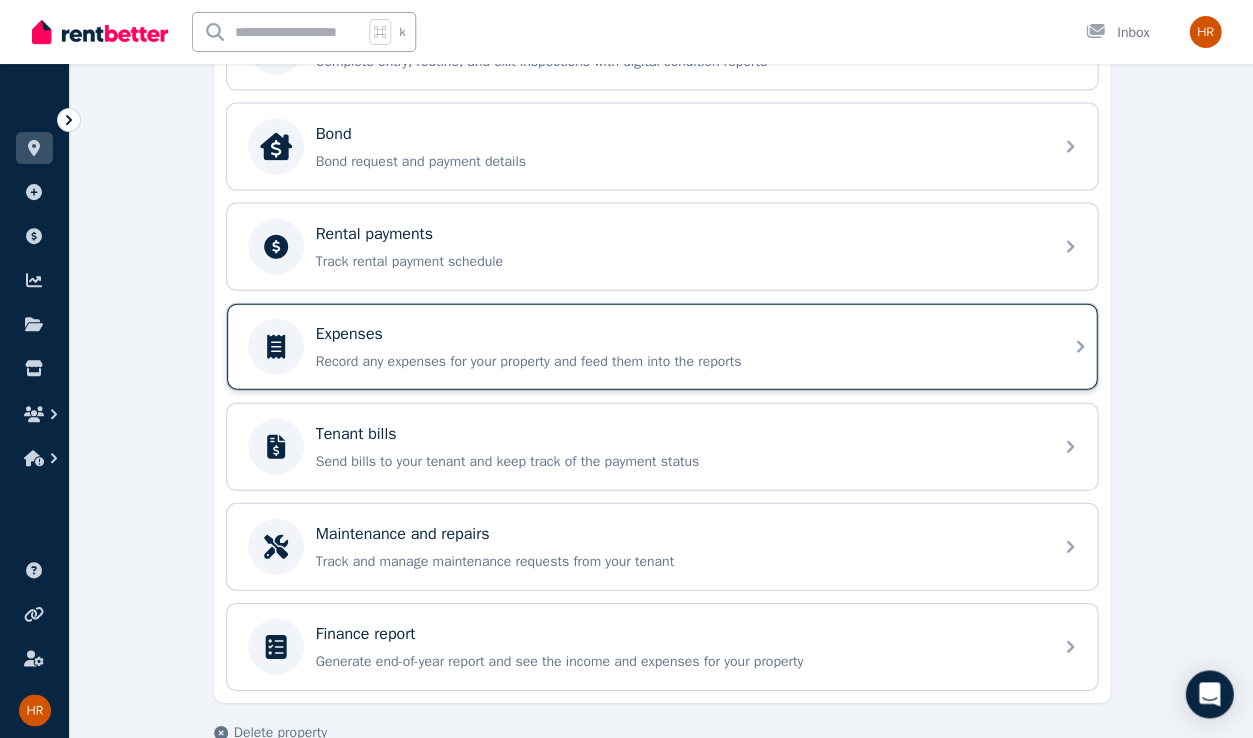 click on "Expenses" at bounding box center (349, 333) 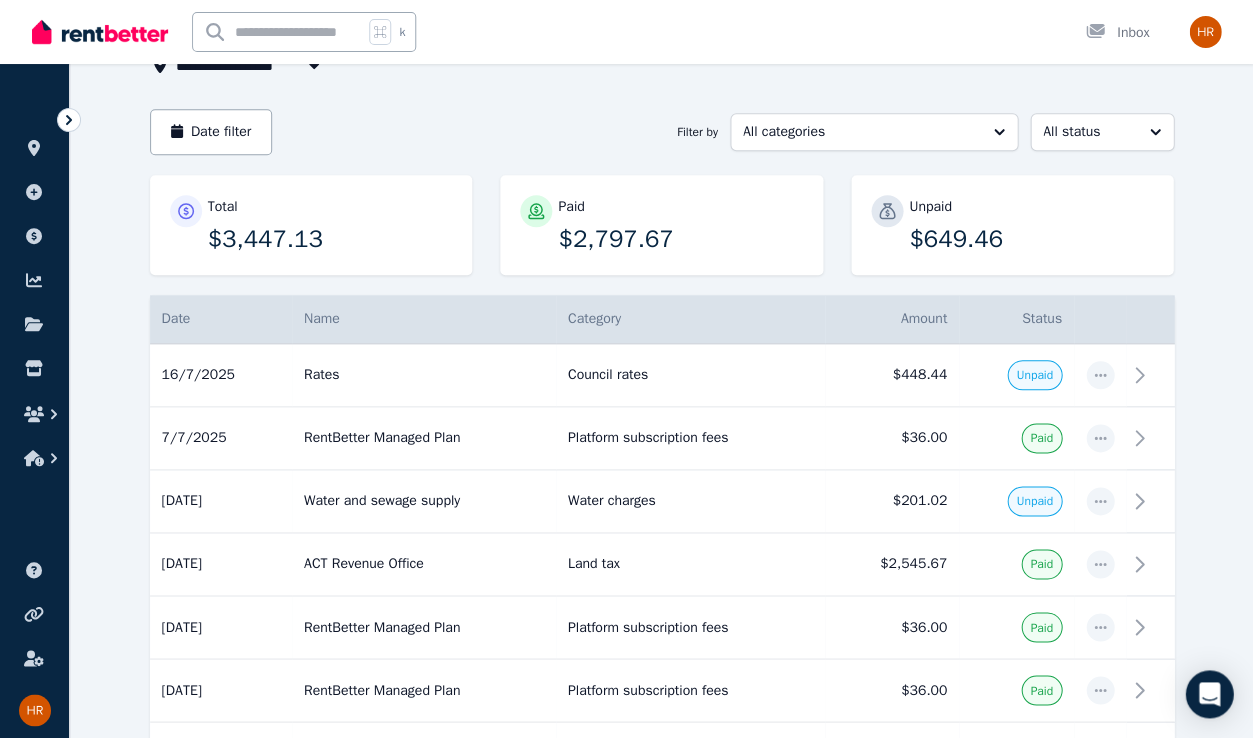 scroll, scrollTop: 219, scrollLeft: 0, axis: vertical 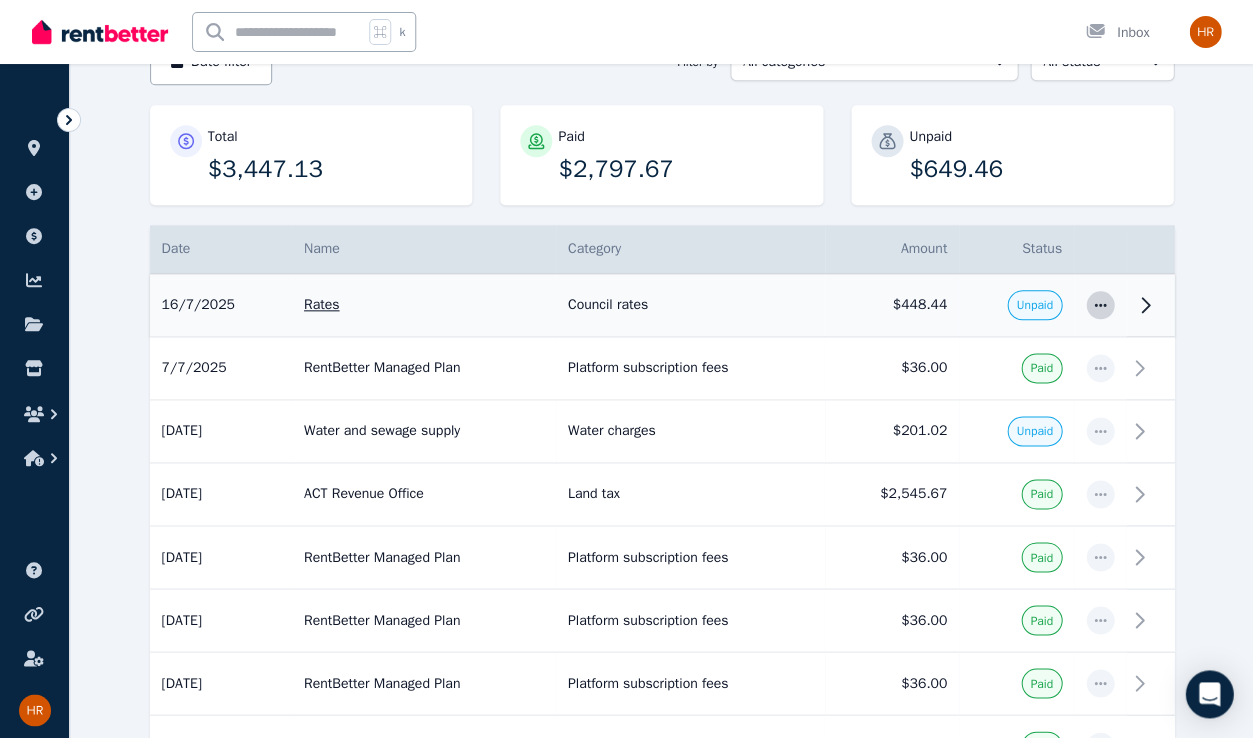 click 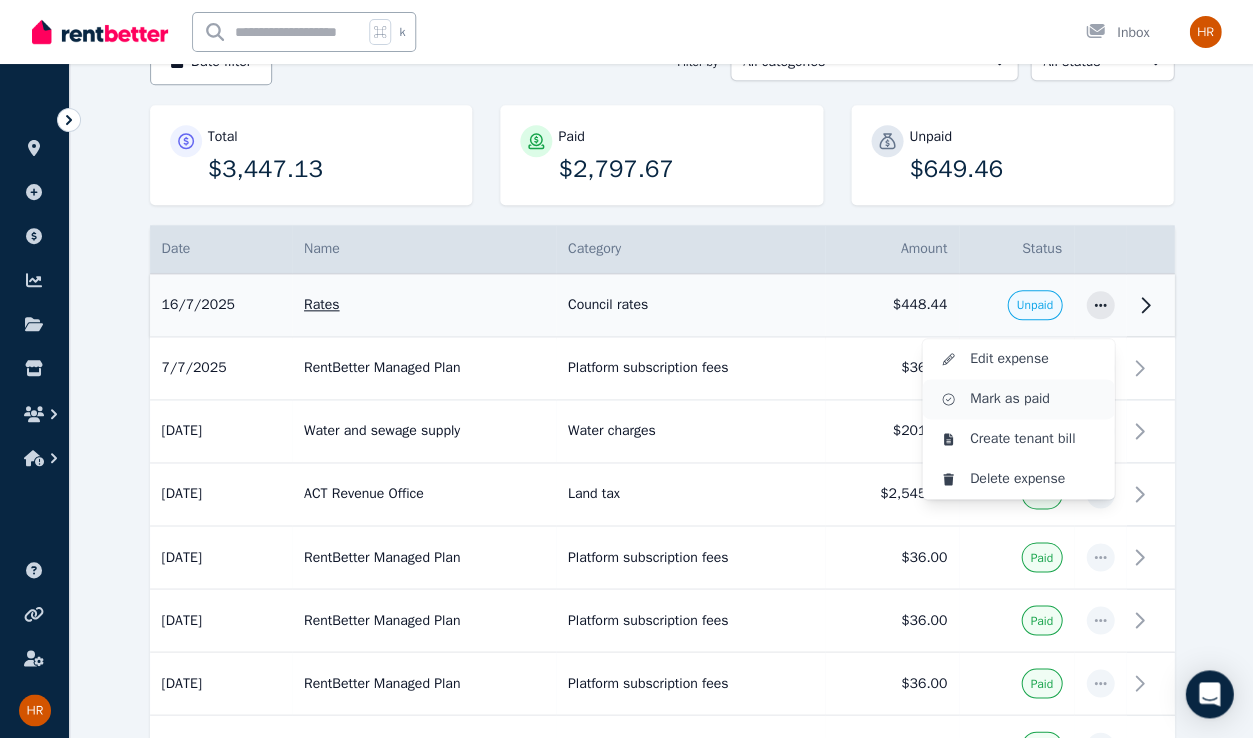click on "Mark as paid" at bounding box center [1034, 399] 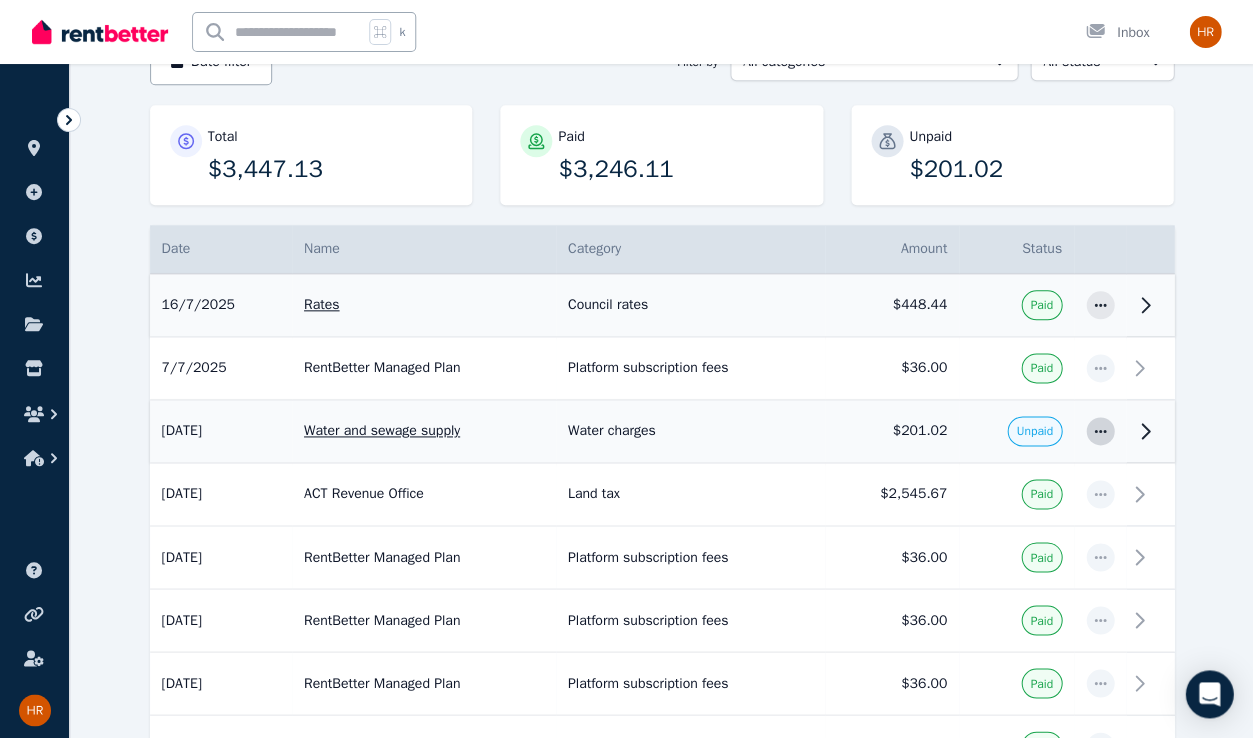 click 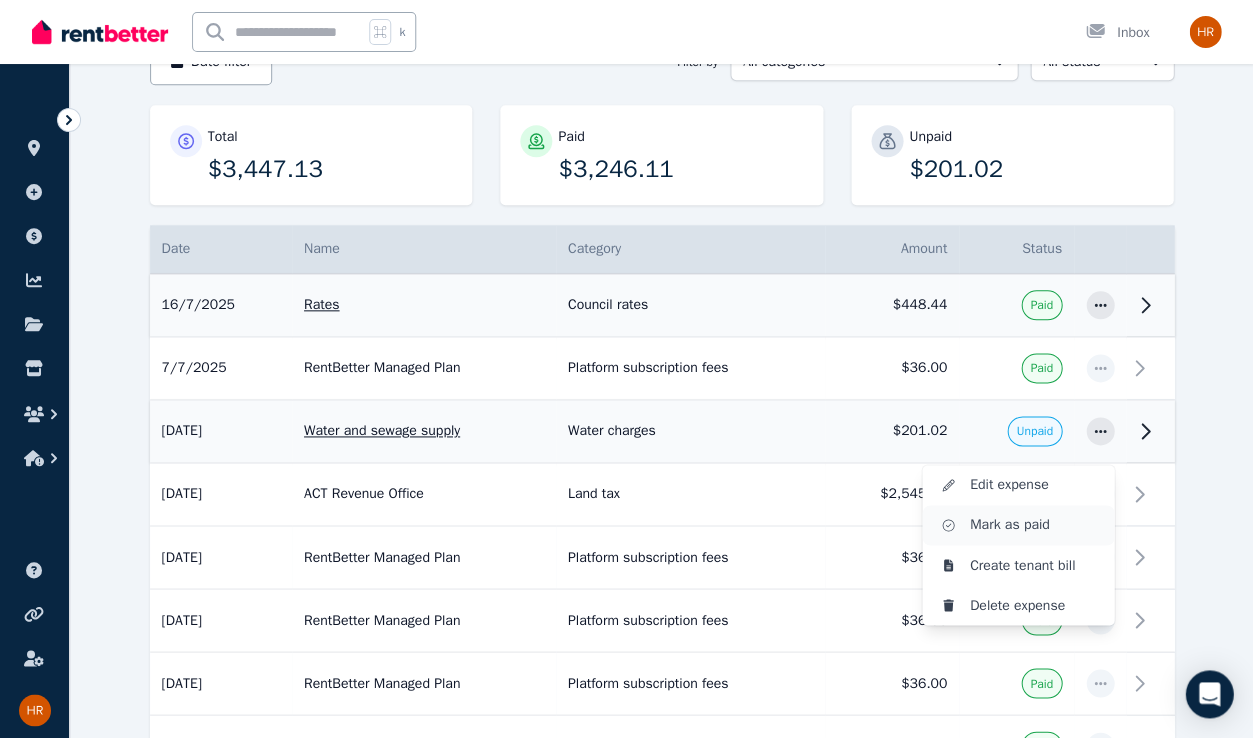 click on "Mark as paid" at bounding box center (1034, 525) 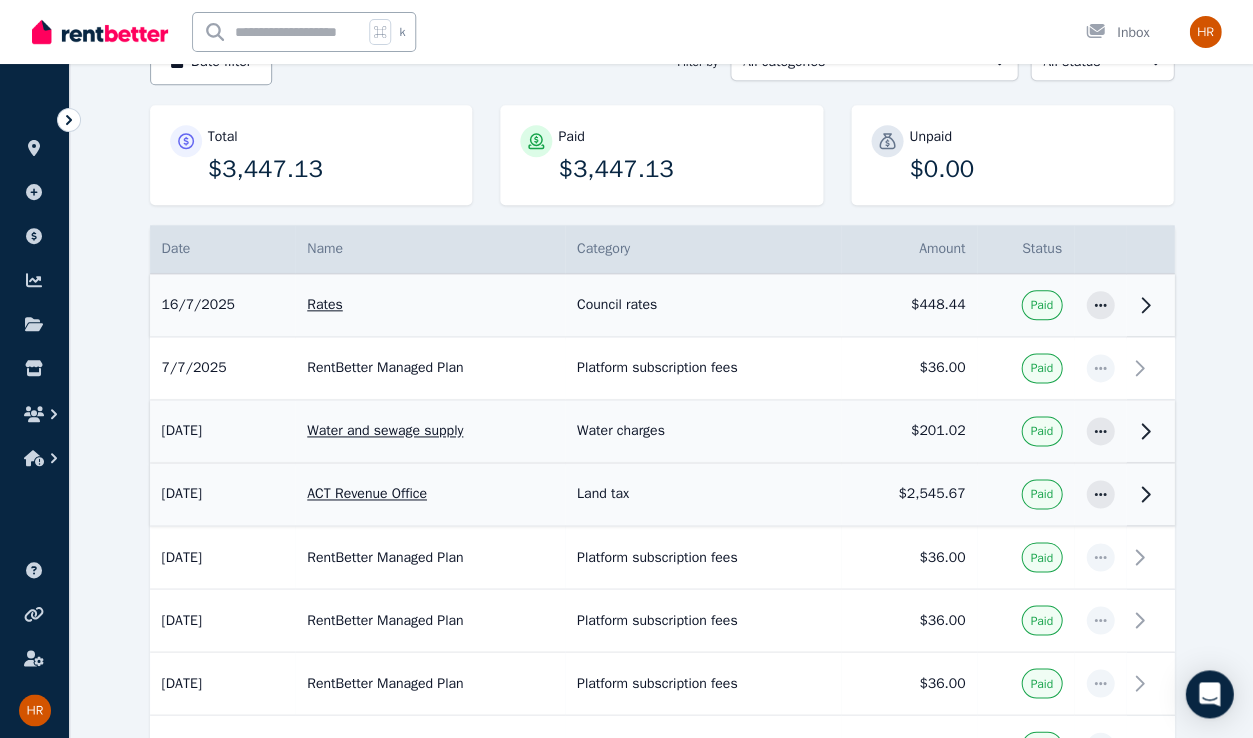 type 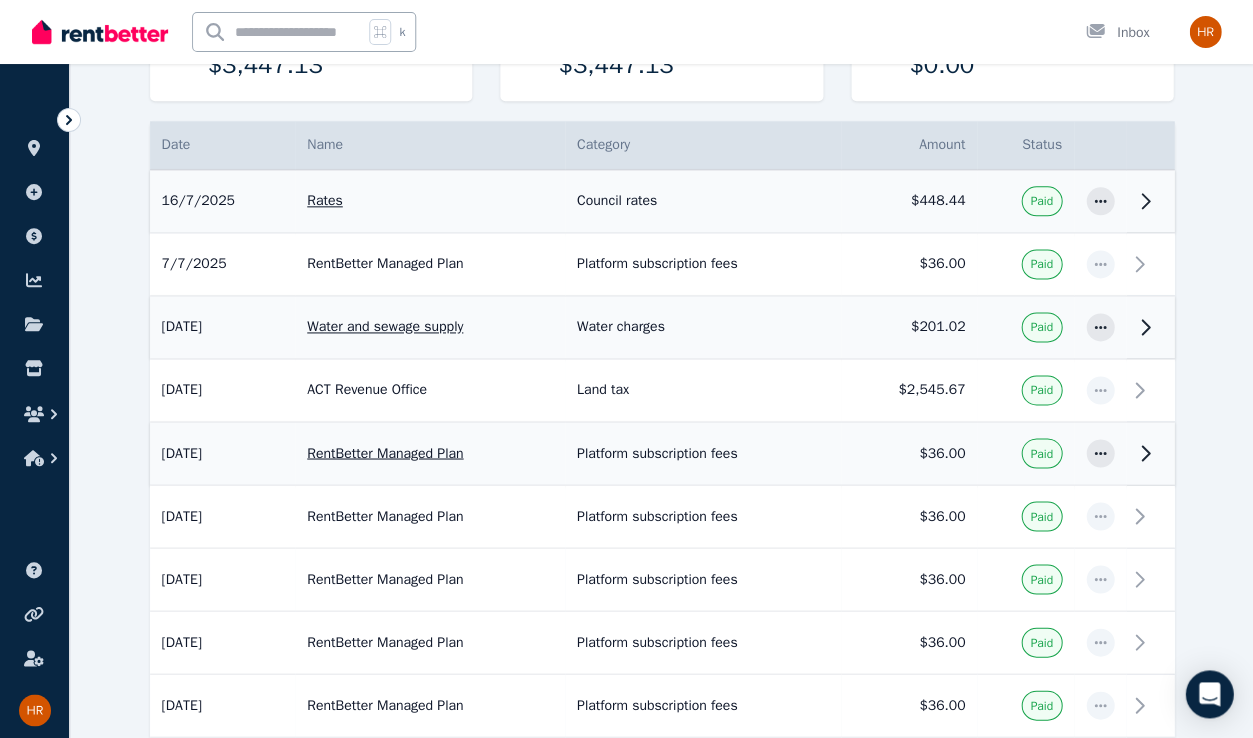 scroll, scrollTop: 358, scrollLeft: 0, axis: vertical 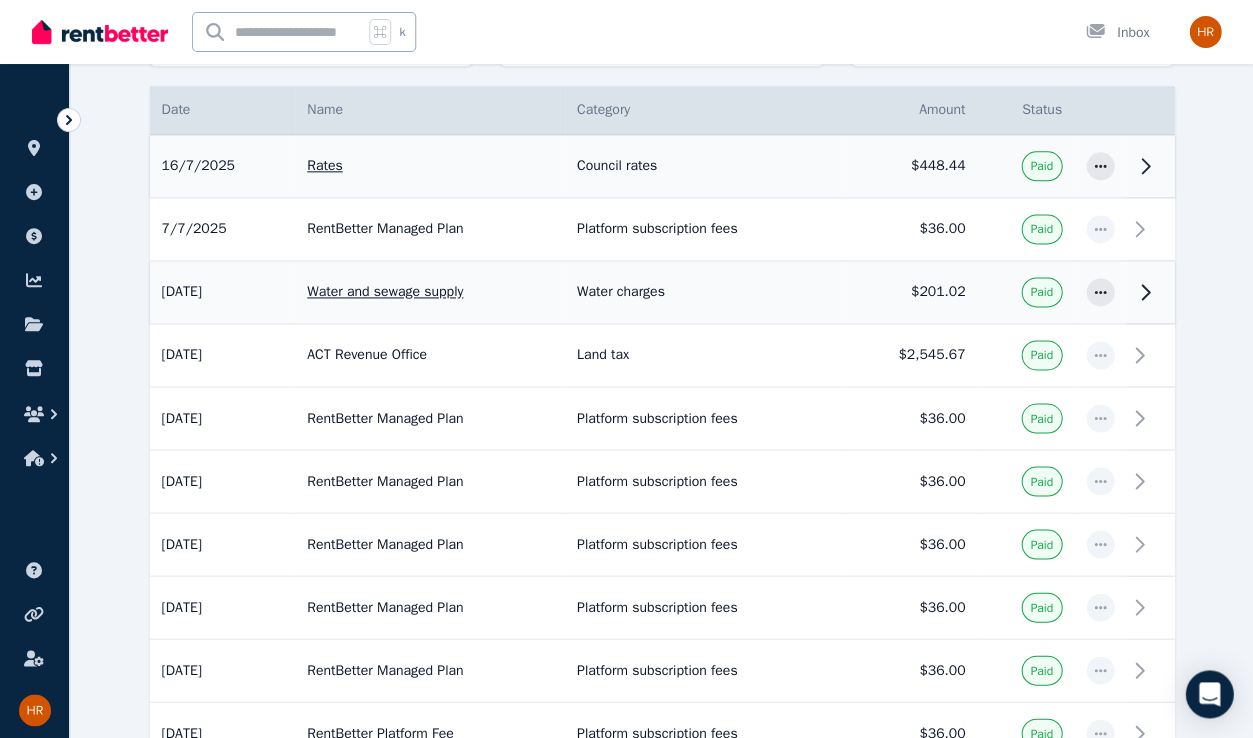 click on "Category" at bounding box center (703, 110) 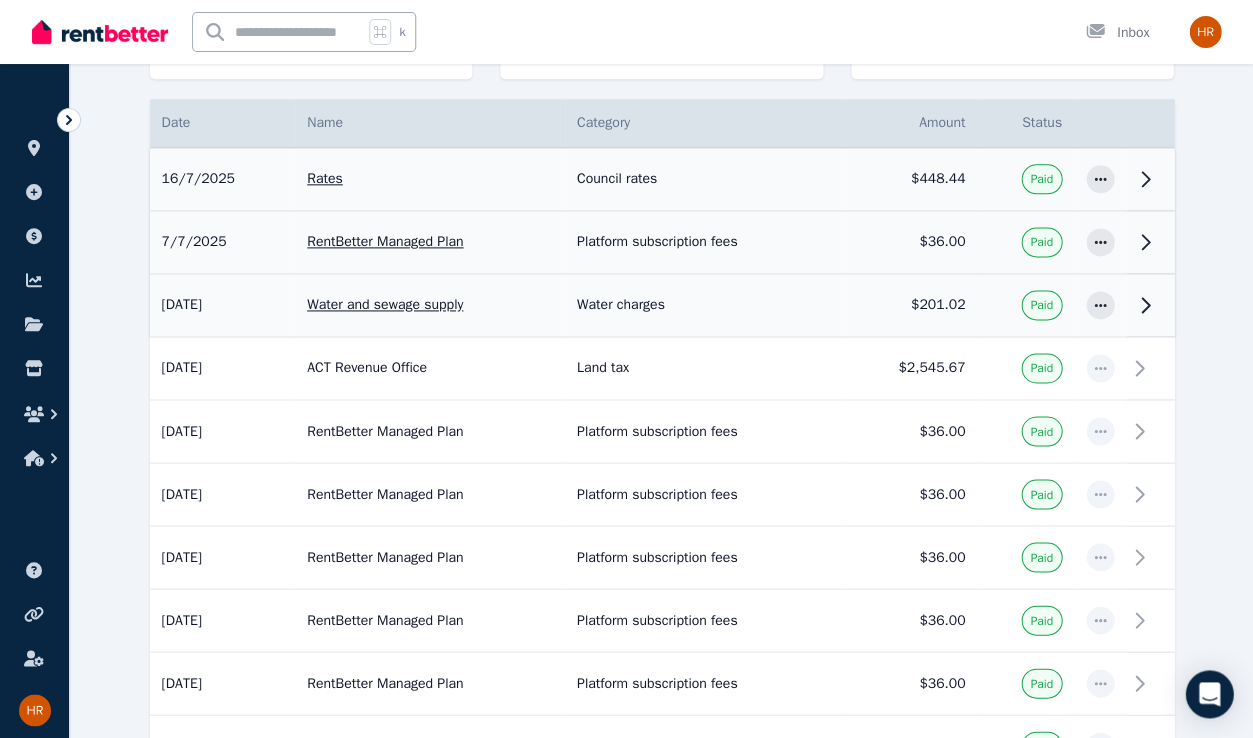 scroll, scrollTop: 310, scrollLeft: 0, axis: vertical 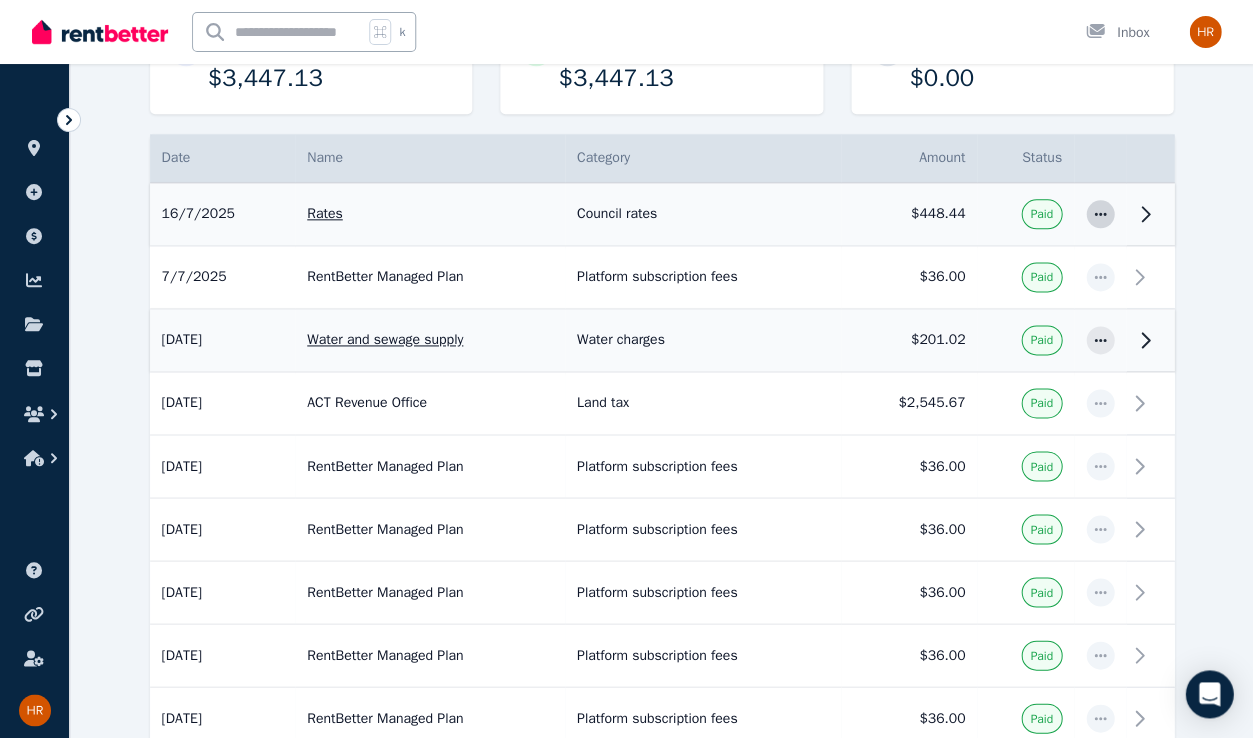click 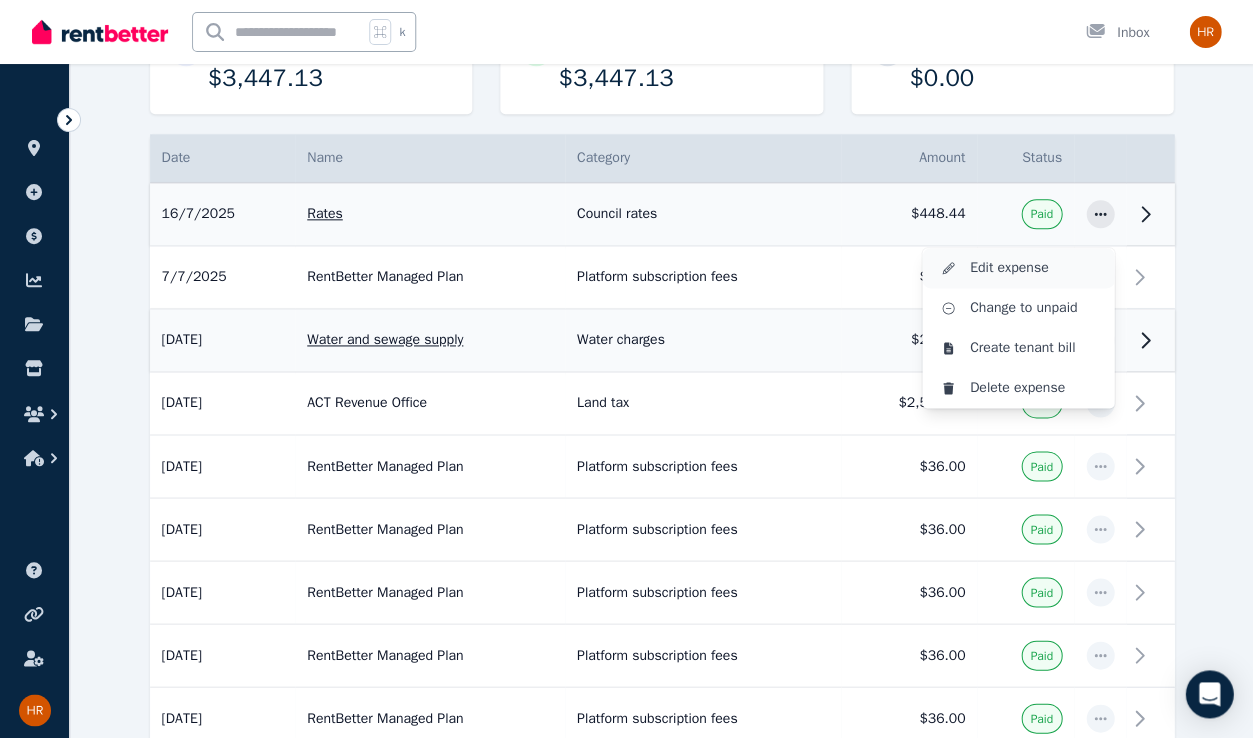 click on "Edit expense" at bounding box center [1034, 268] 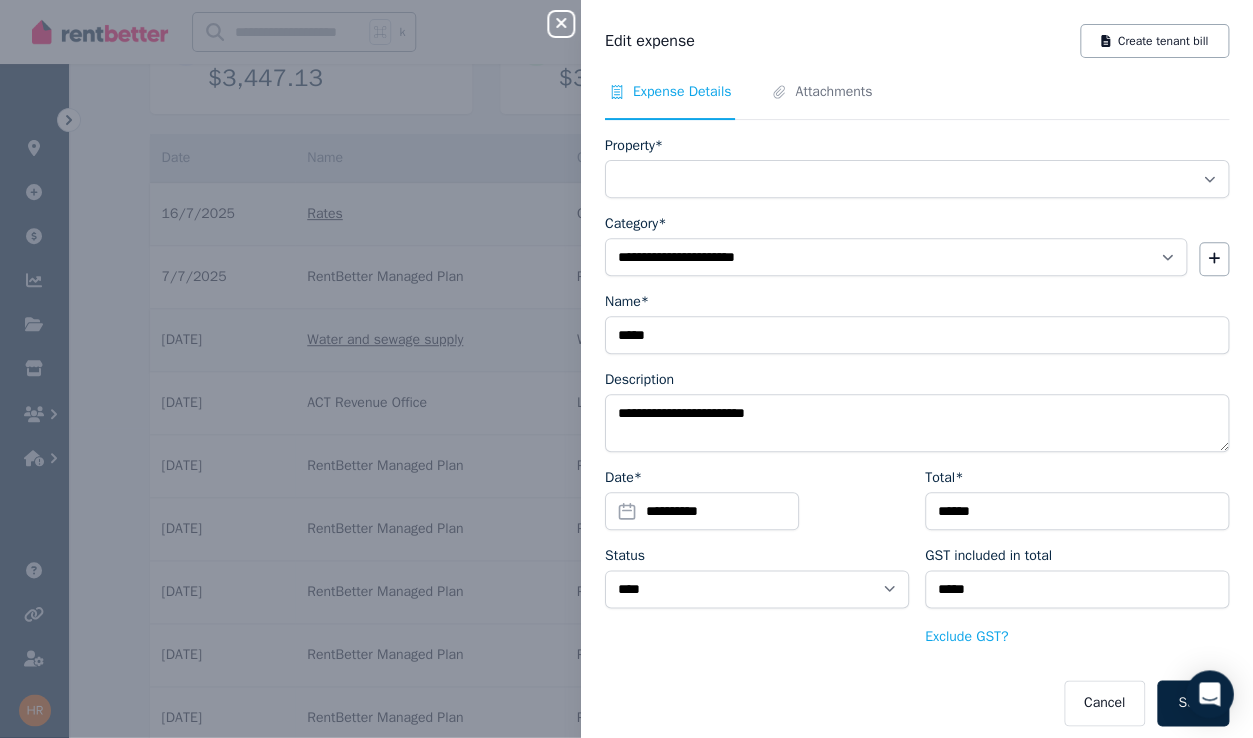 select on "**********" 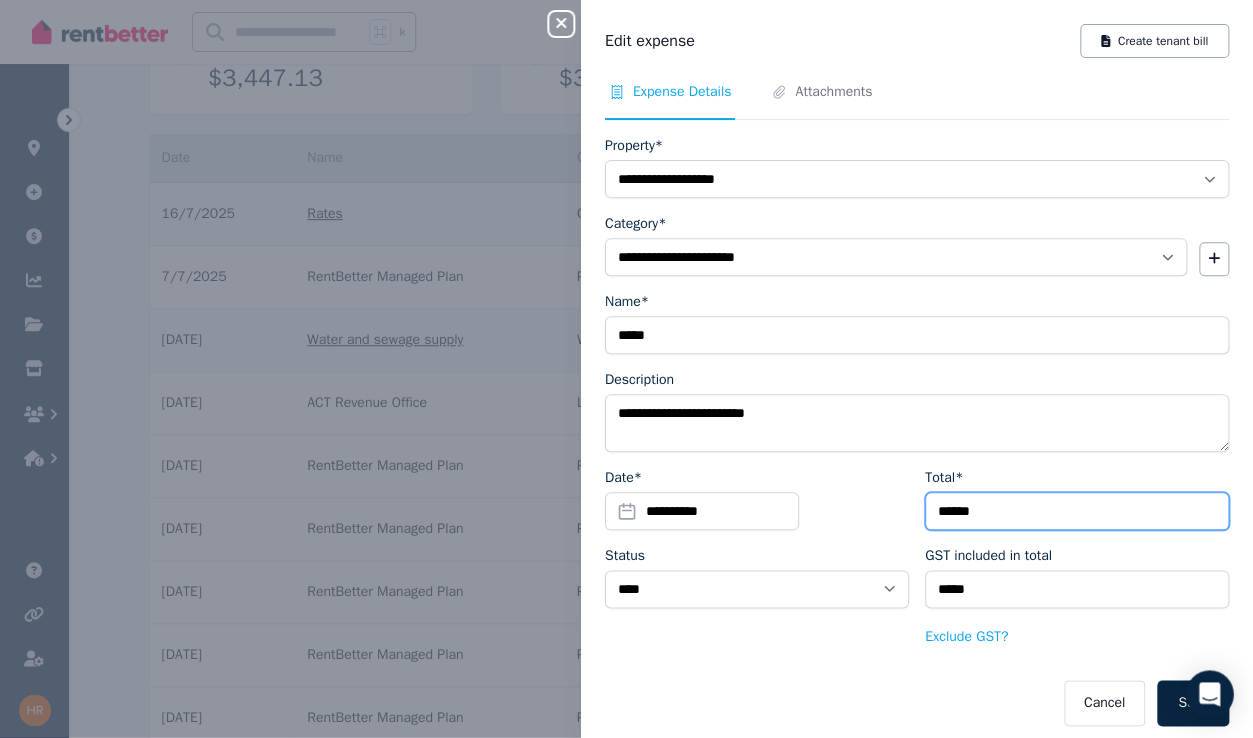 click on "******" at bounding box center (1077, 511) 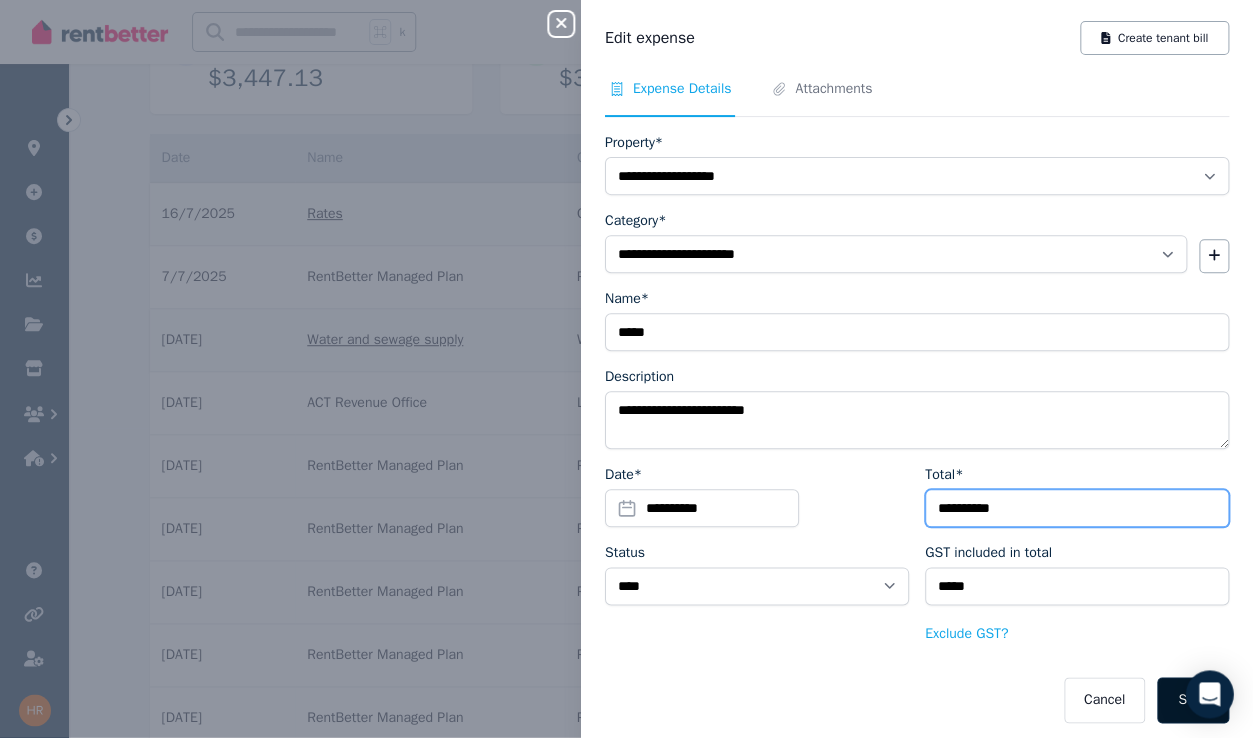 type on "**********" 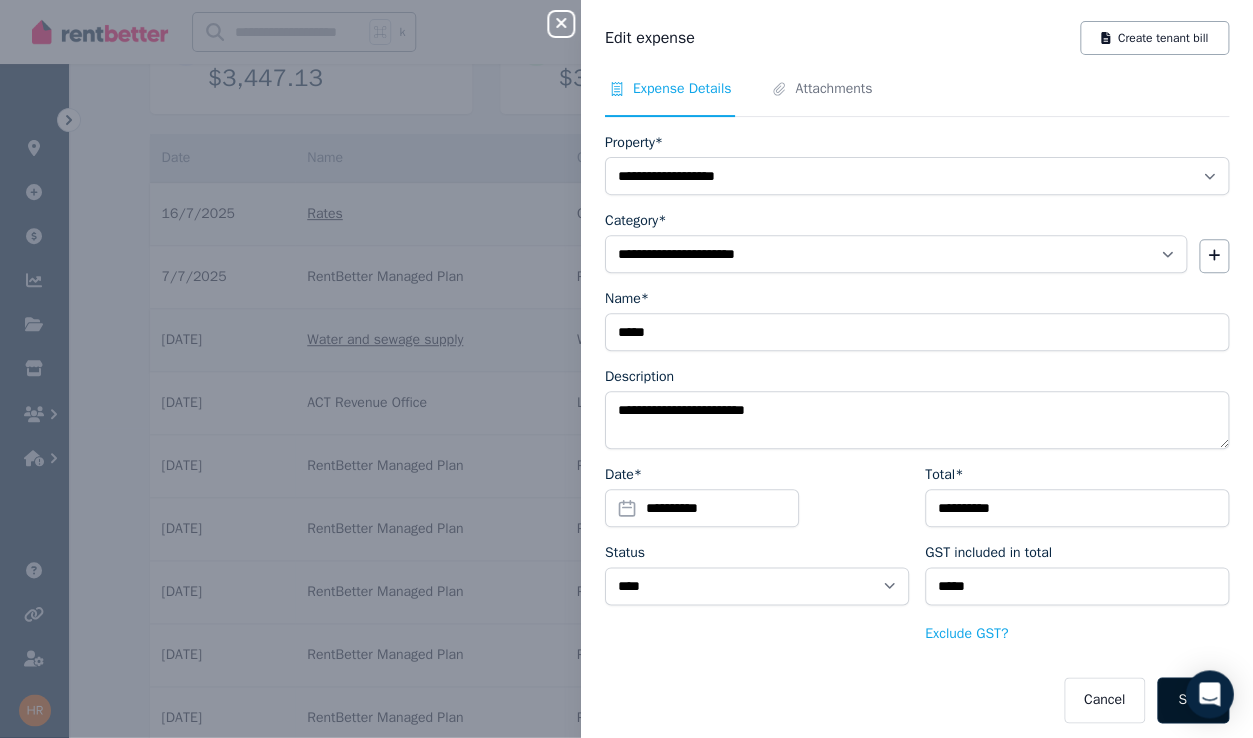 click on "Save" at bounding box center (1193, 700) 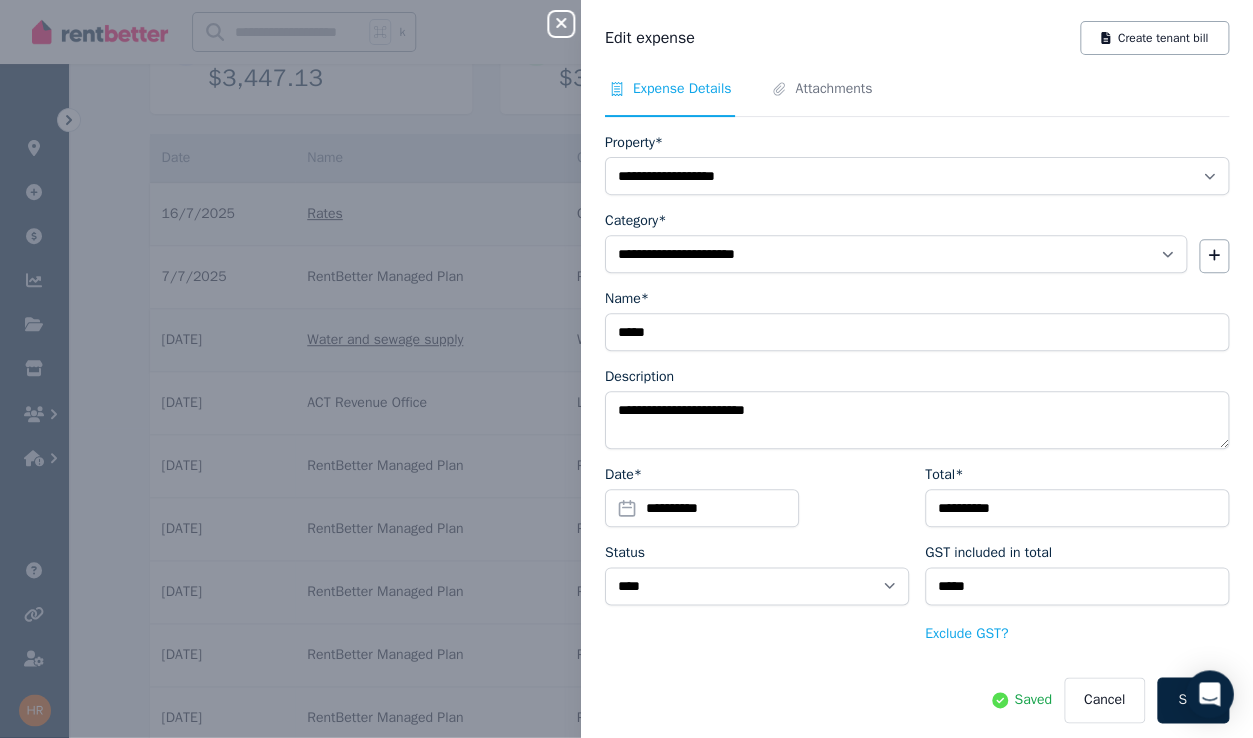 click 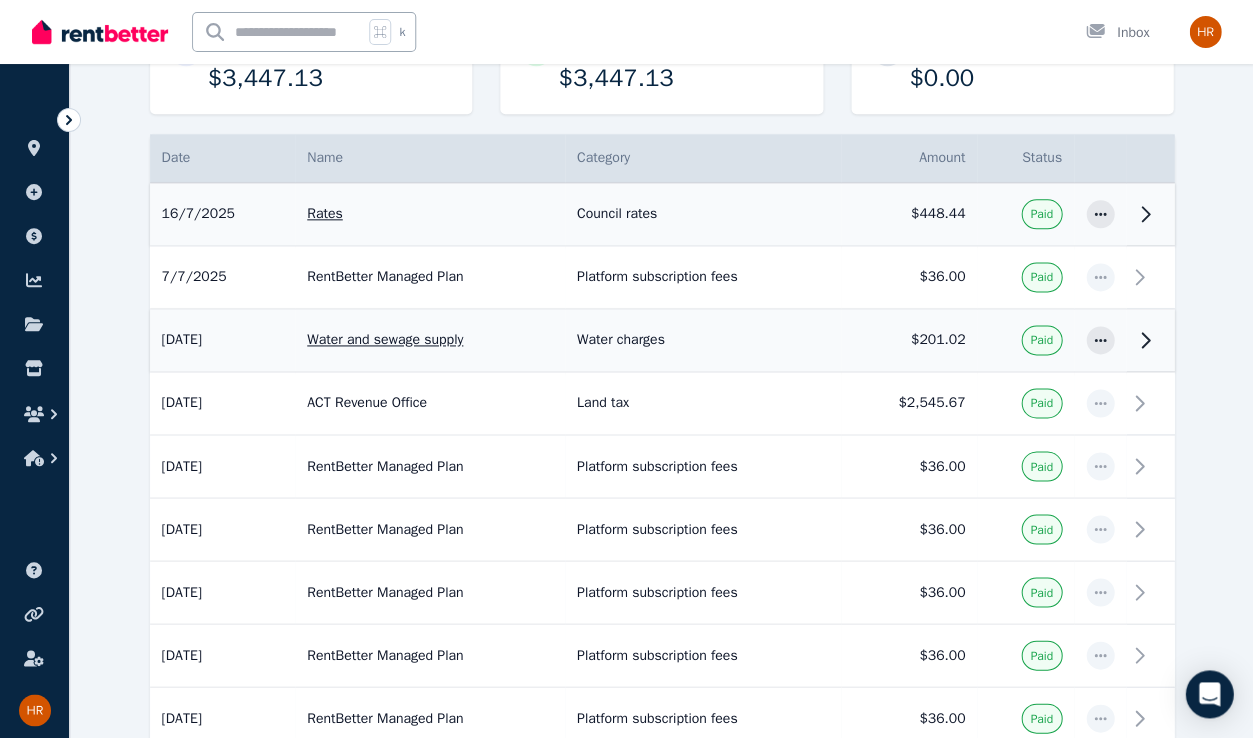 click on "$448.44" at bounding box center [909, 214] 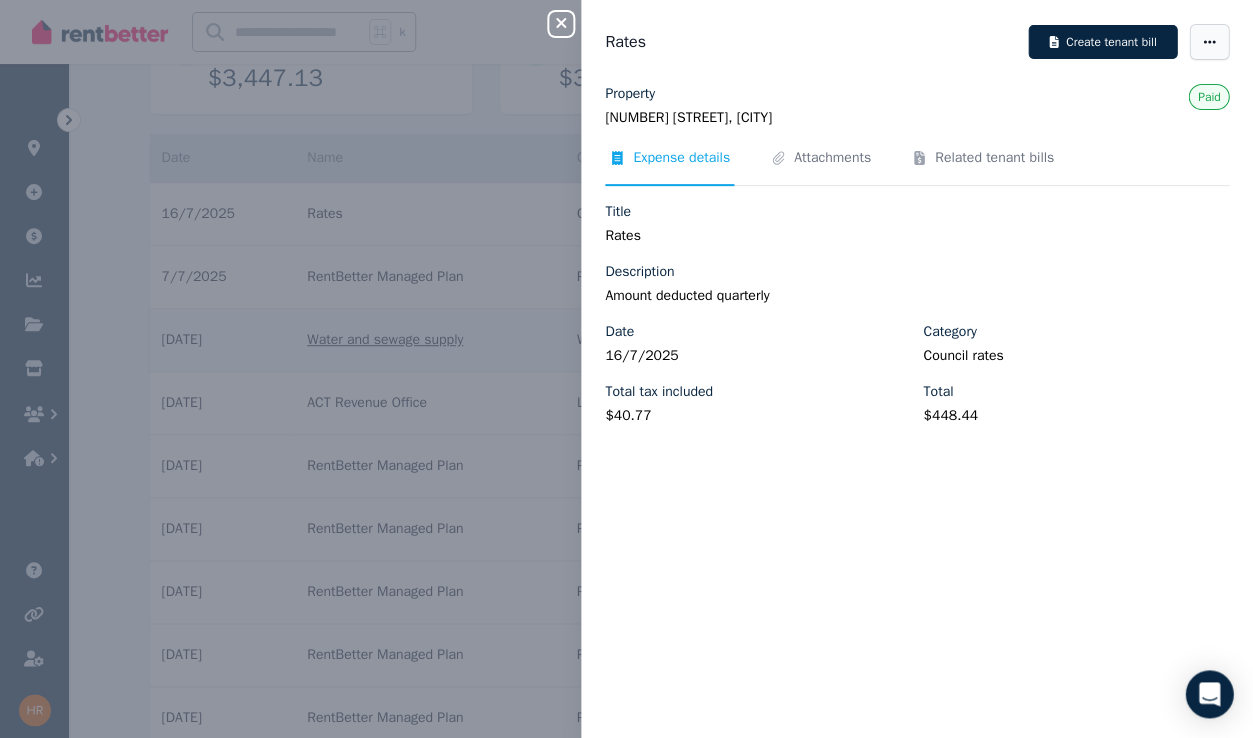 click 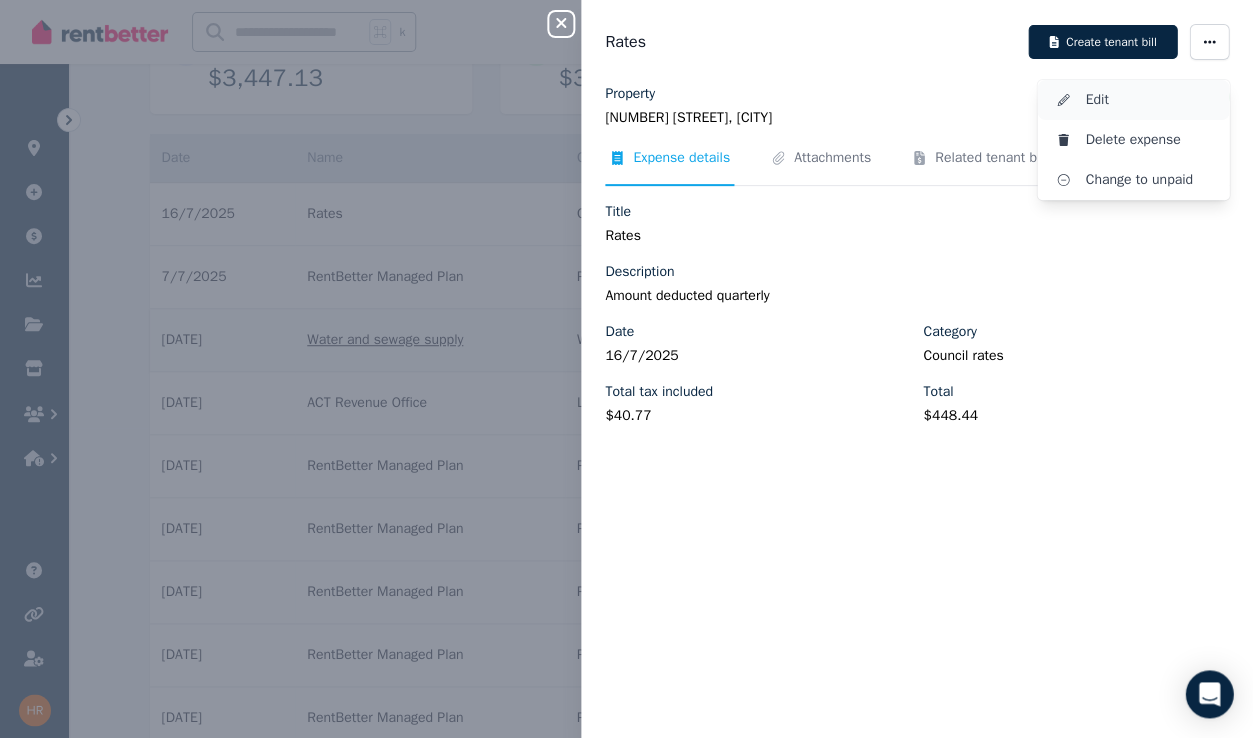 click on "Edit" at bounding box center (1149, 100) 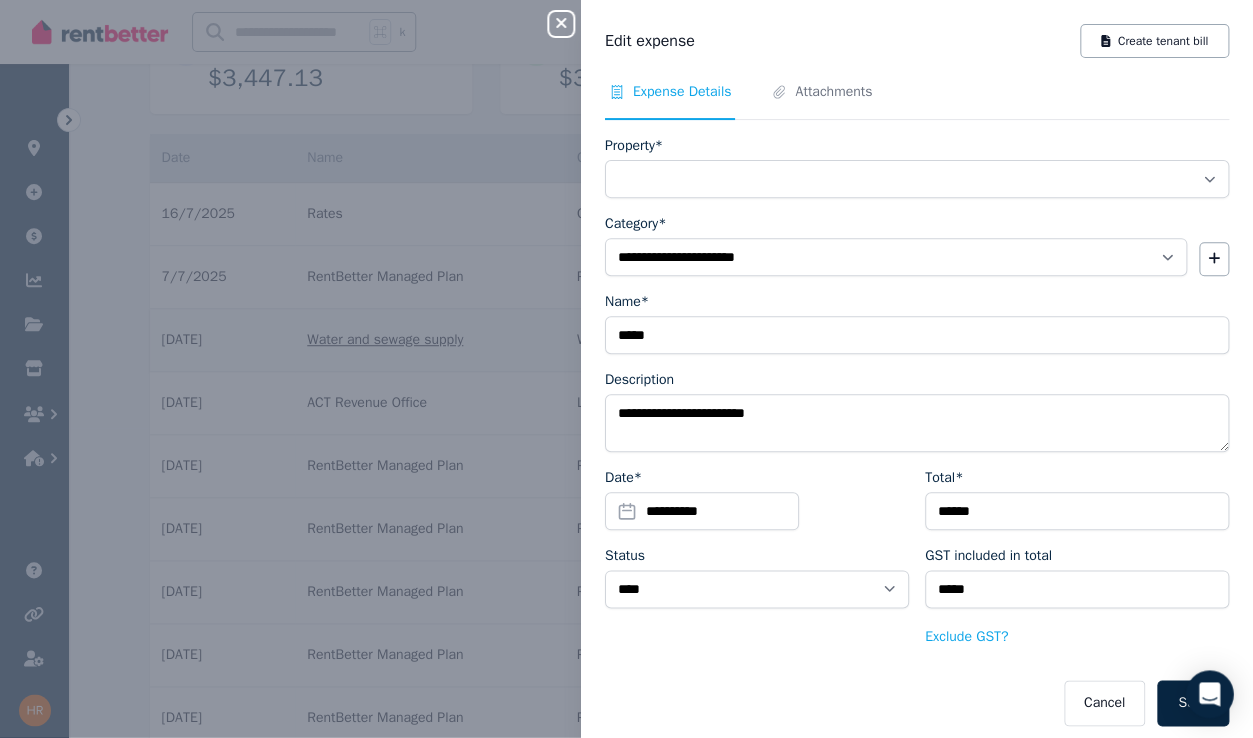 select on "**********" 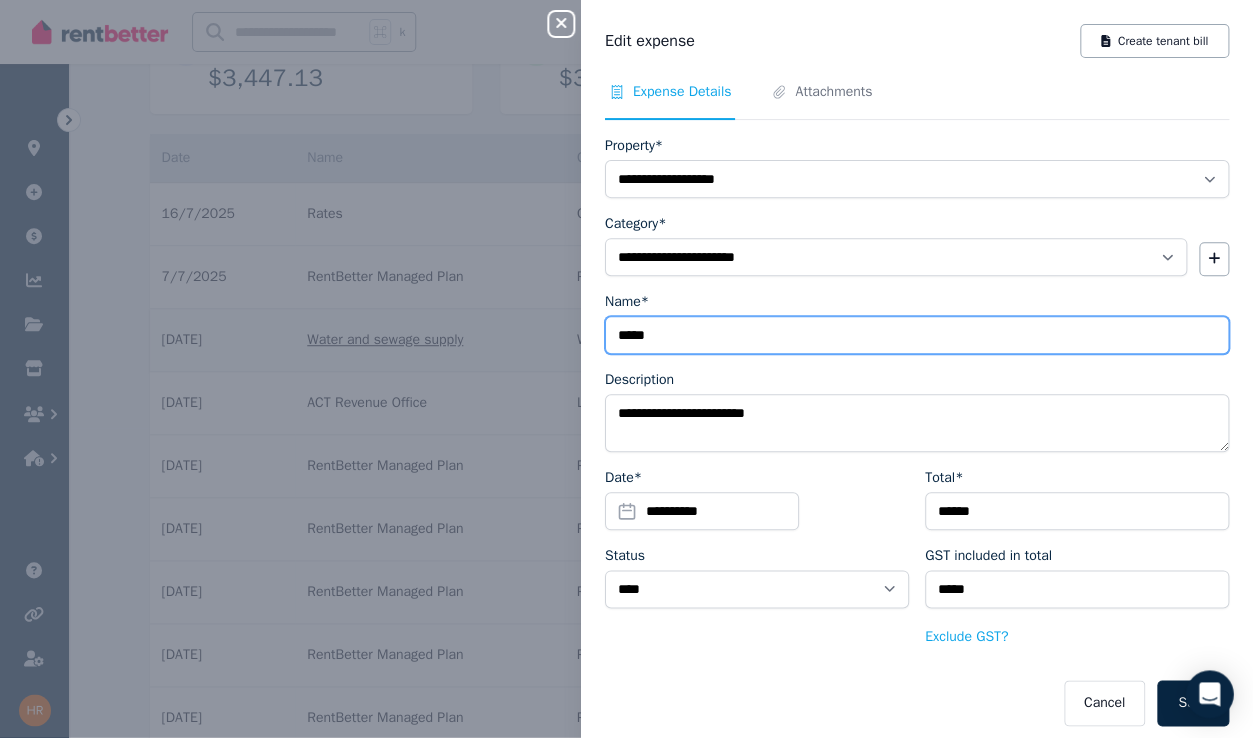 click on "*****" at bounding box center [917, 335] 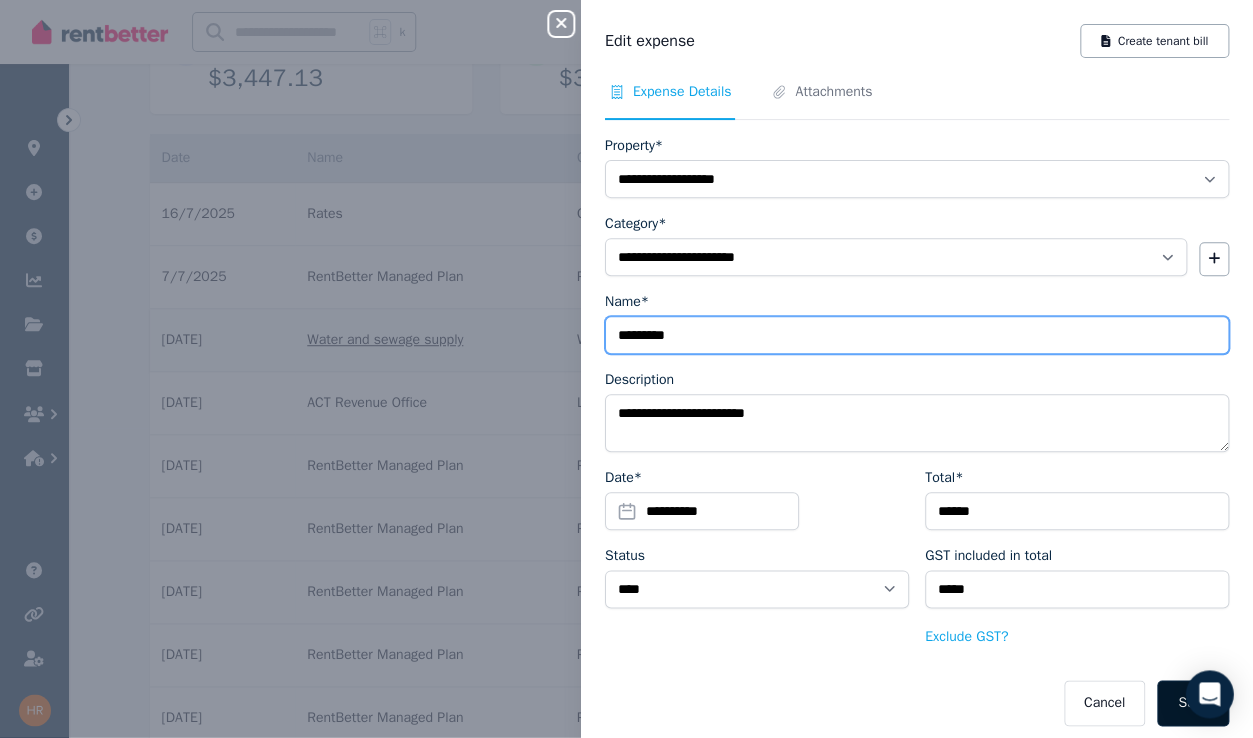 type on "*********" 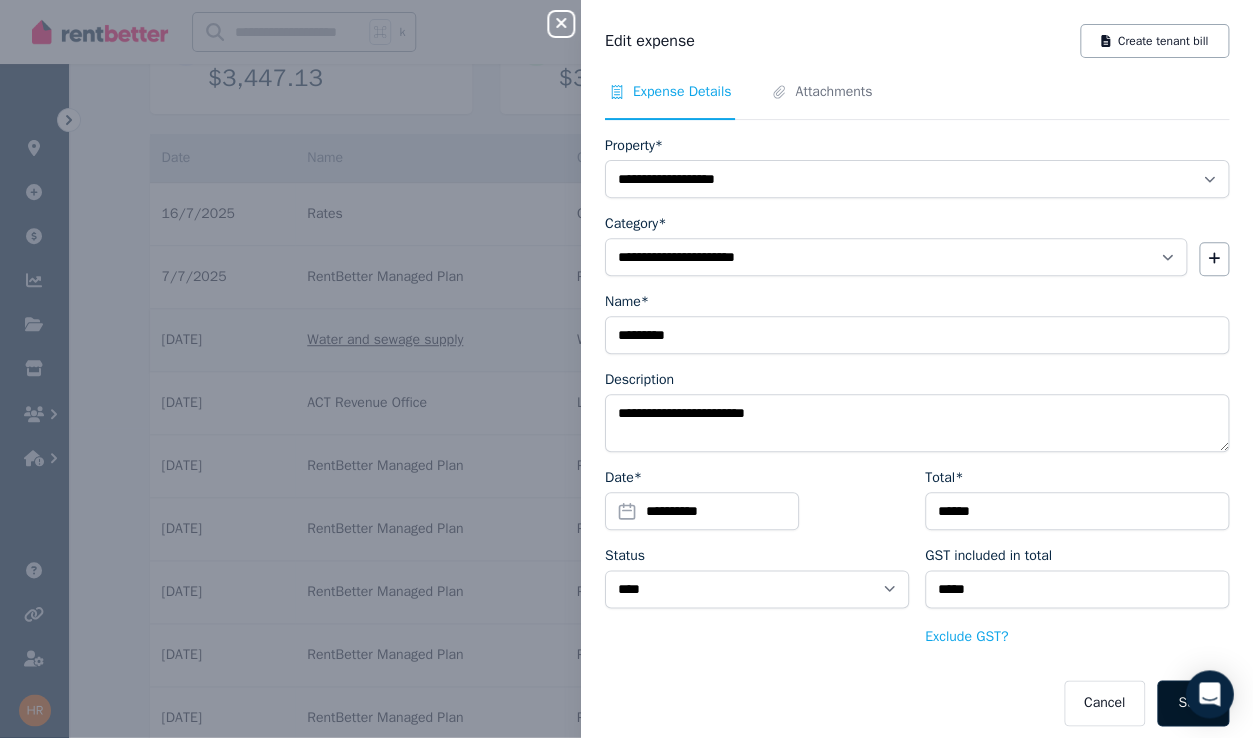 click on "Save" at bounding box center (1193, 703) 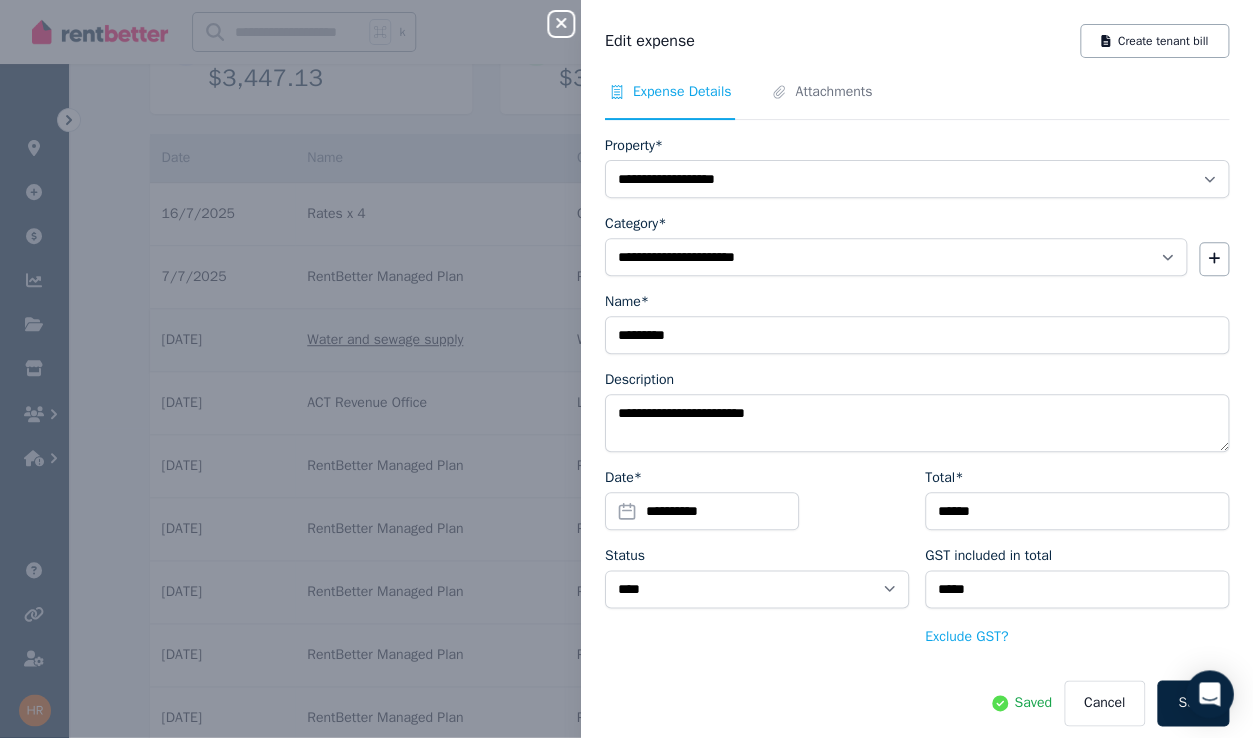 click 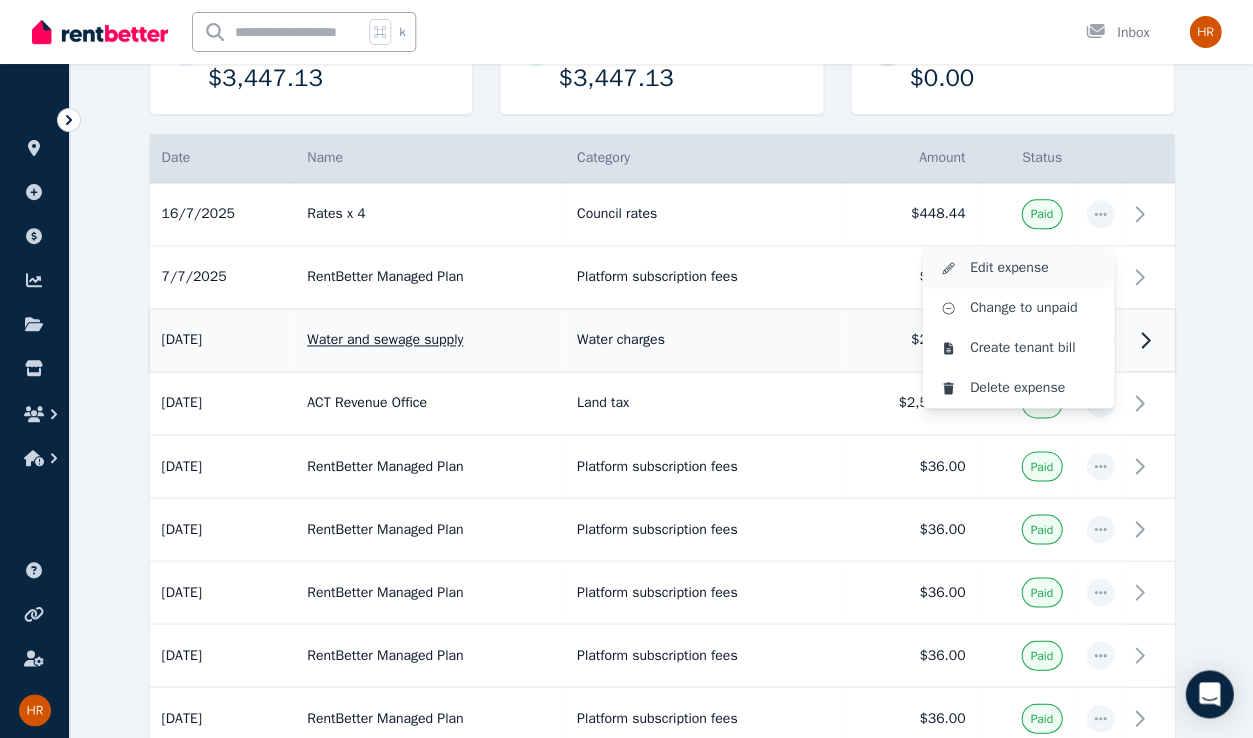 click on "Edit expense" at bounding box center [1034, 268] 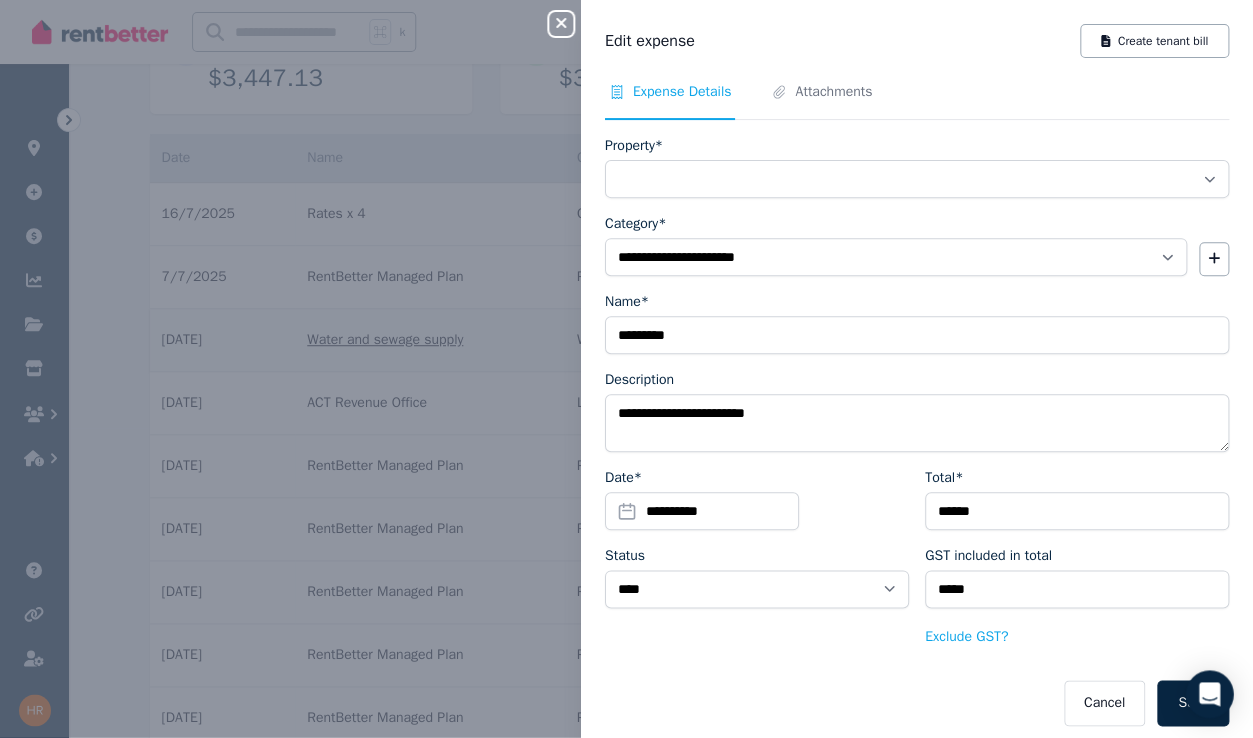 select on "**********" 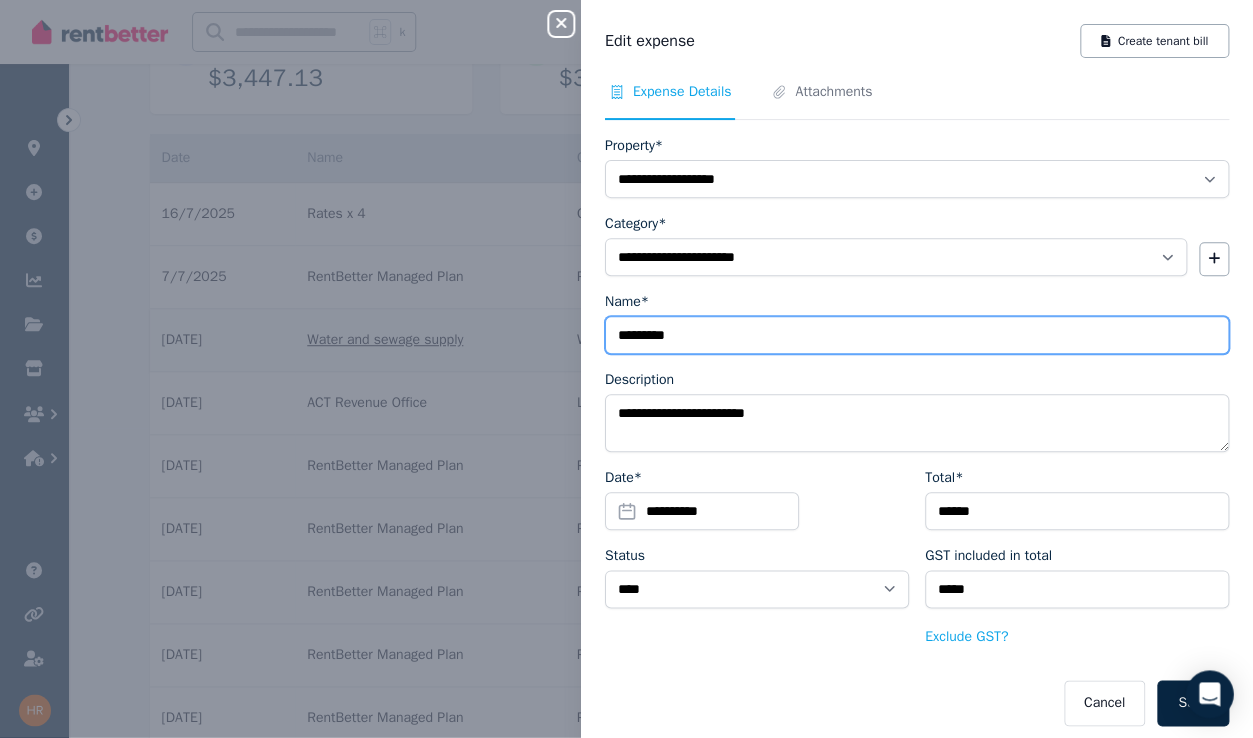 click on "*********" at bounding box center (917, 335) 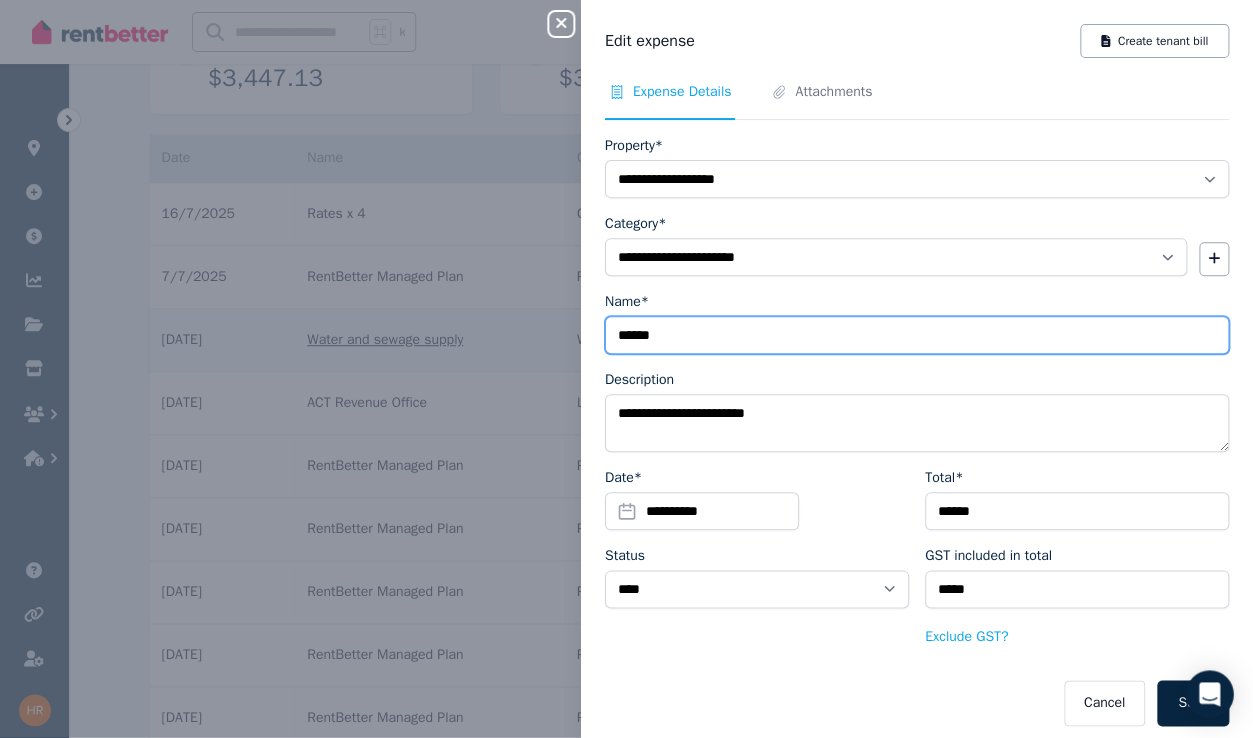 type on "*****" 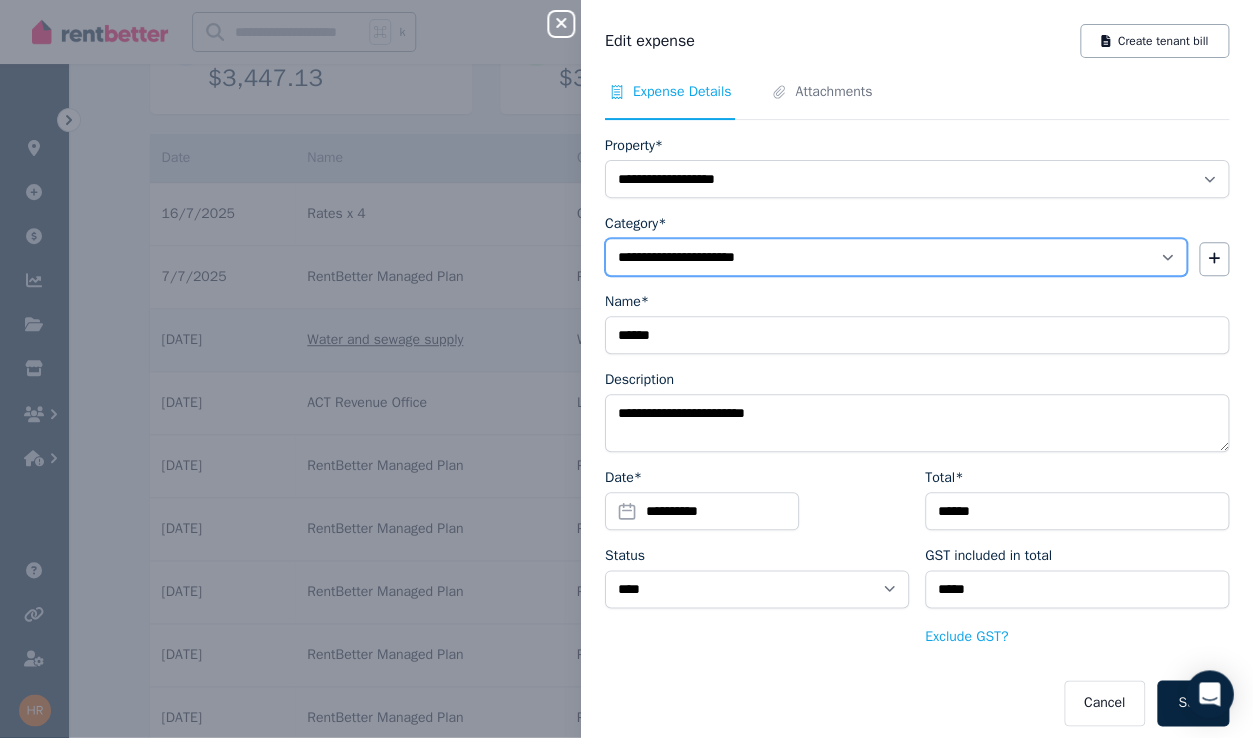 click on "**********" at bounding box center (896, 257) 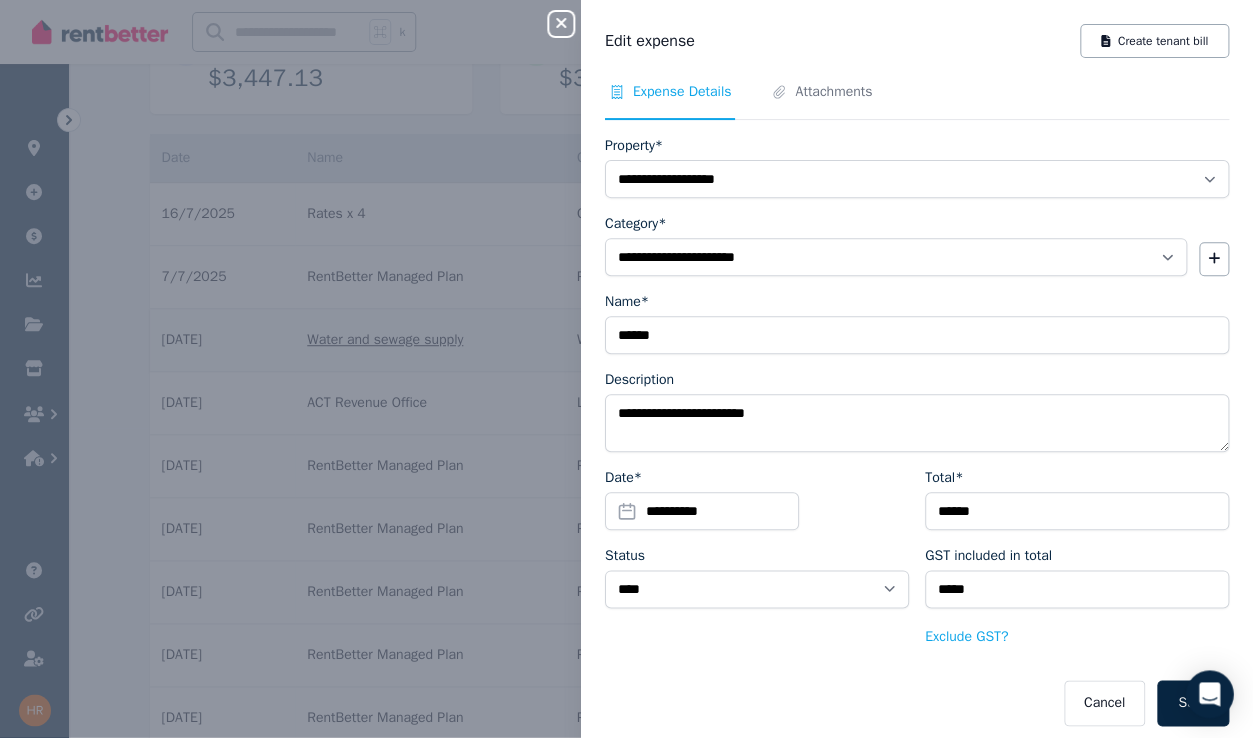 click 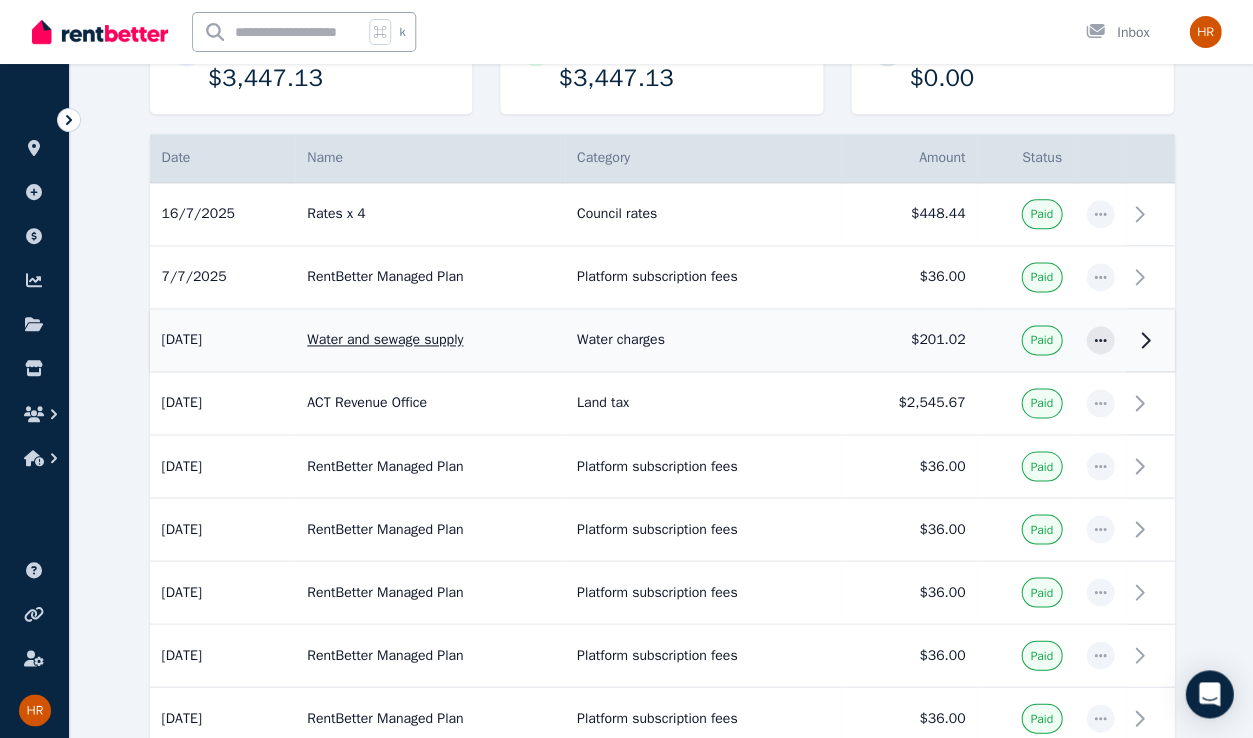 click on "**********" at bounding box center [661, 381] 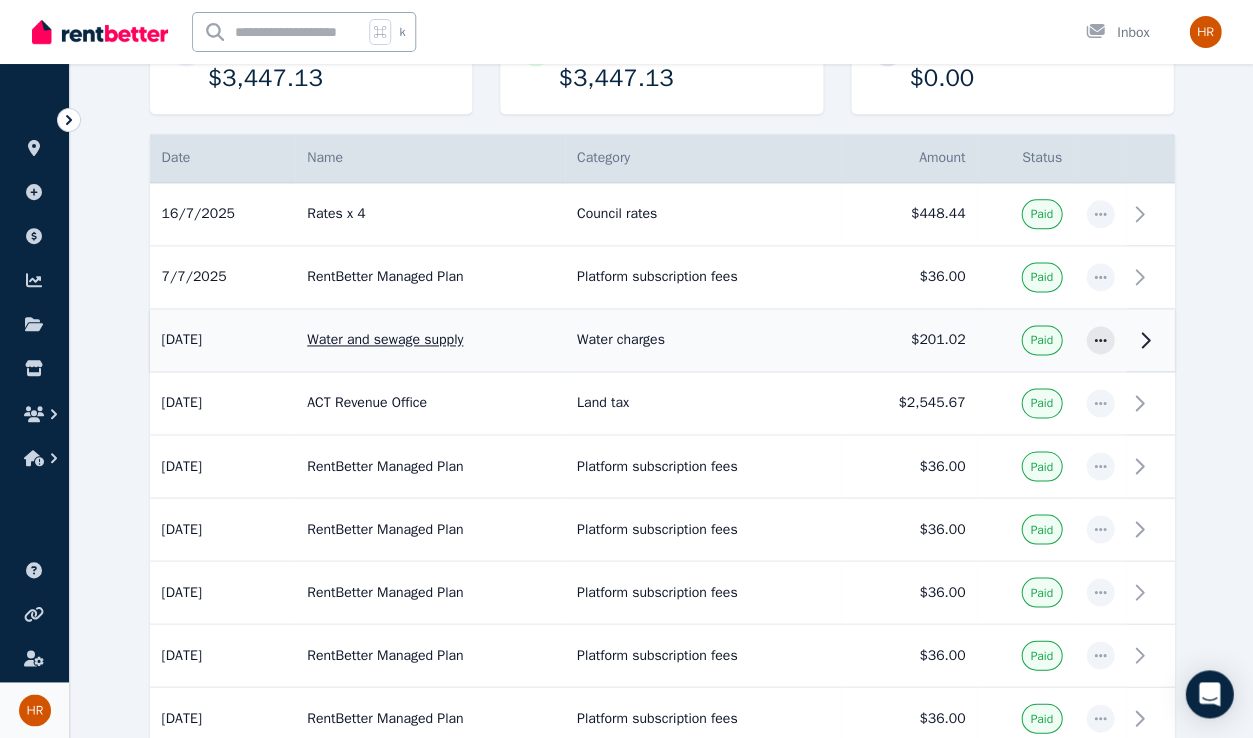 click at bounding box center (35, 710) 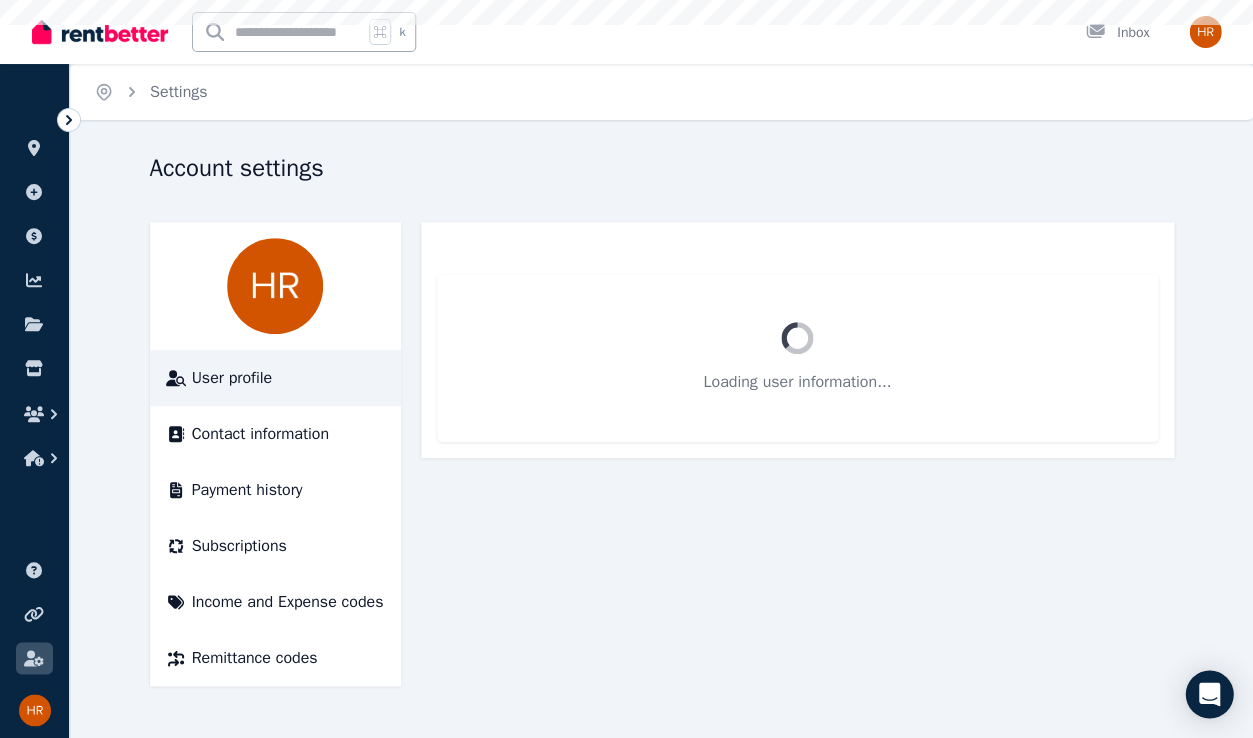 scroll, scrollTop: 0, scrollLeft: 0, axis: both 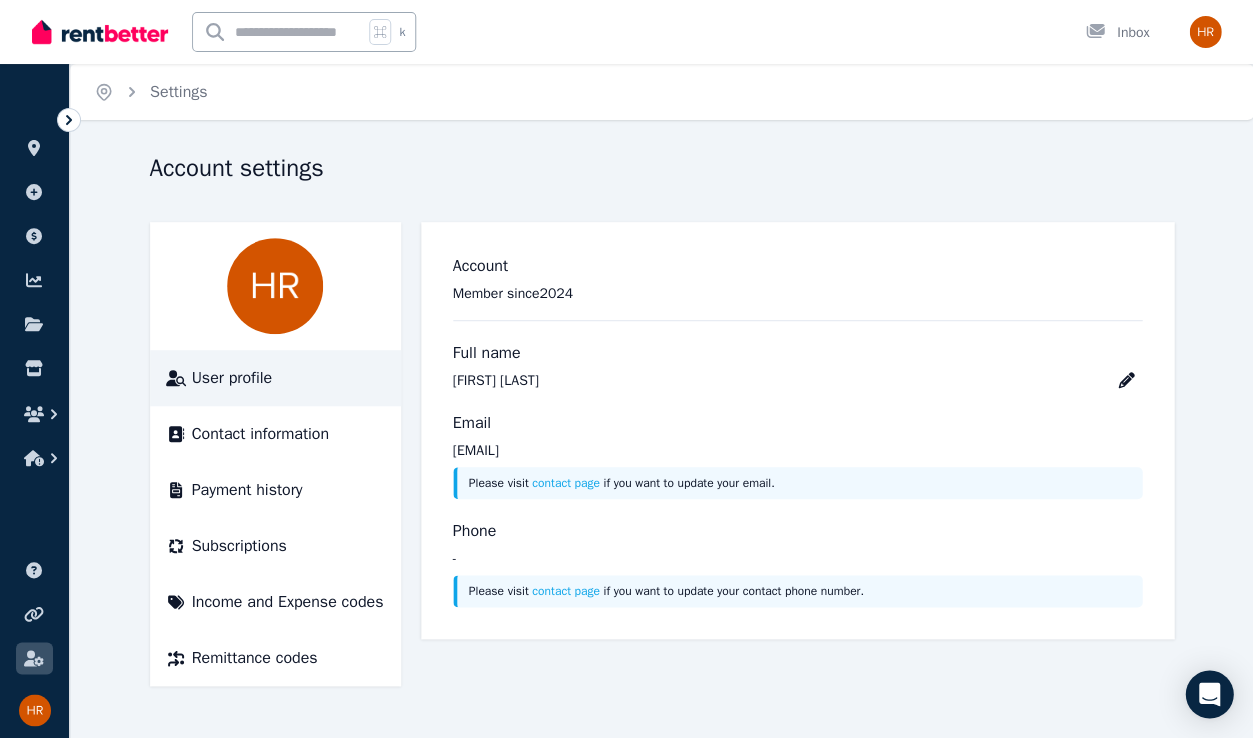 click at bounding box center (1205, 32) 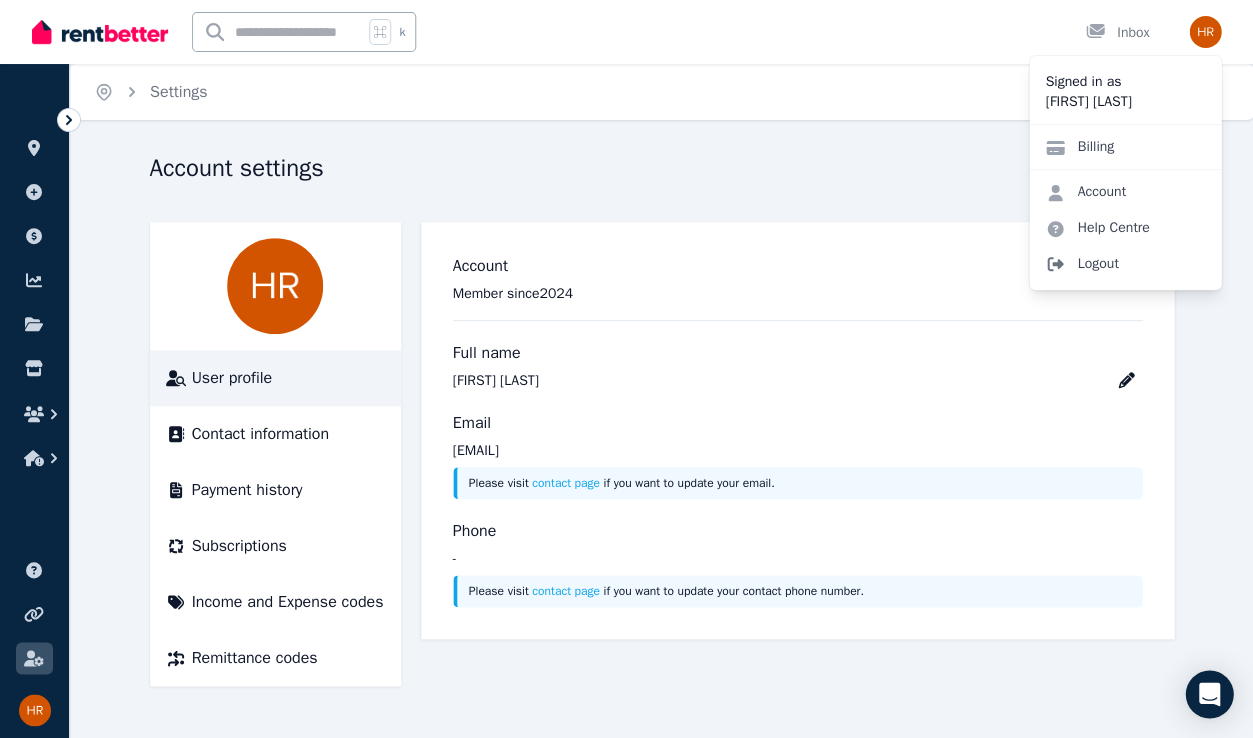 click on "Logout" at bounding box center (1125, 264) 